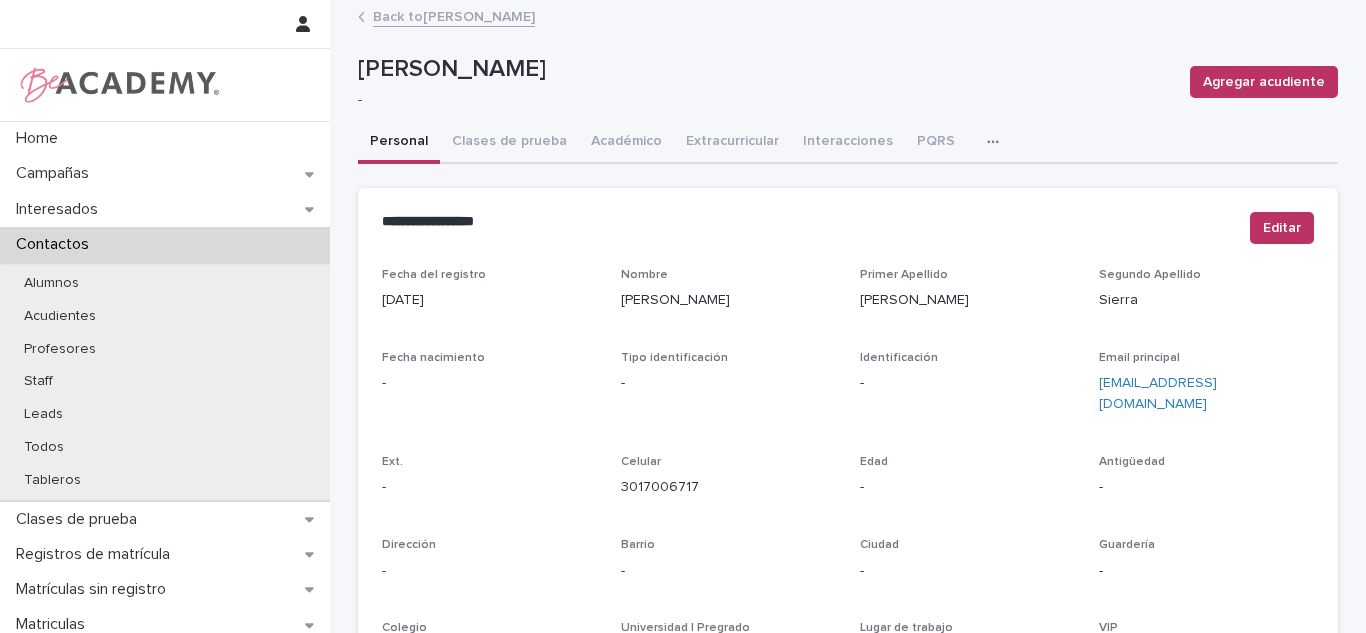 scroll, scrollTop: 0, scrollLeft: 0, axis: both 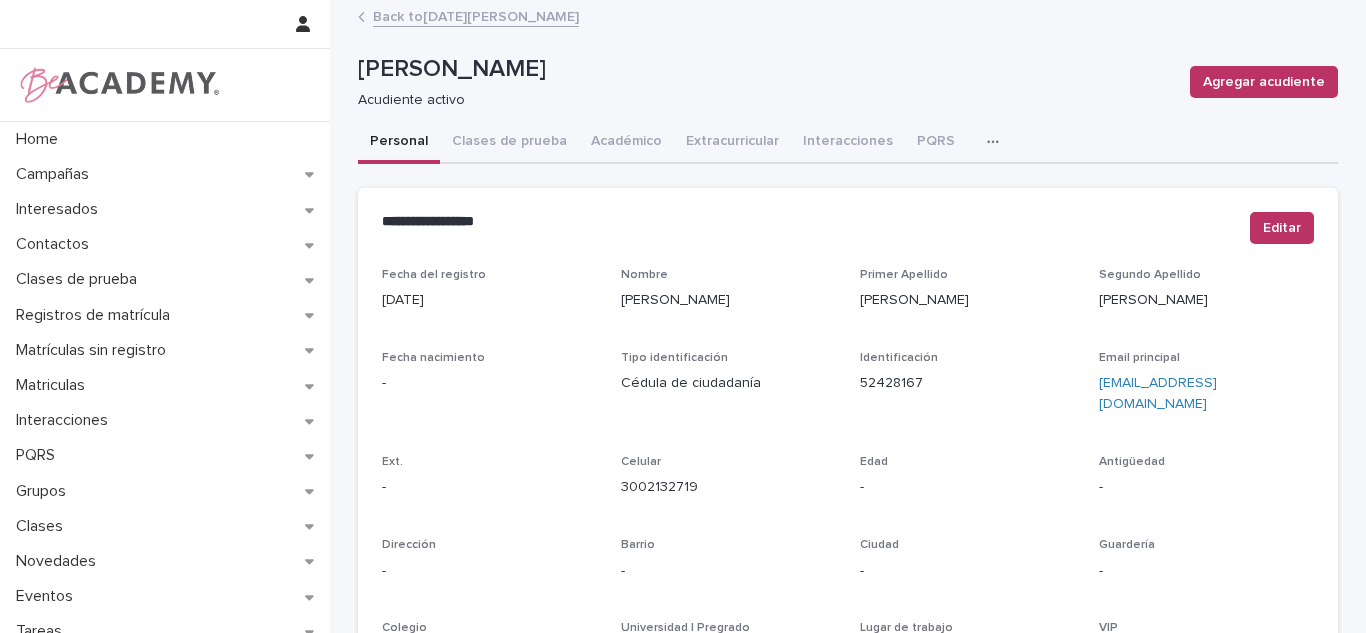 click on "Back to  [DATE][PERSON_NAME]" at bounding box center (476, 15) 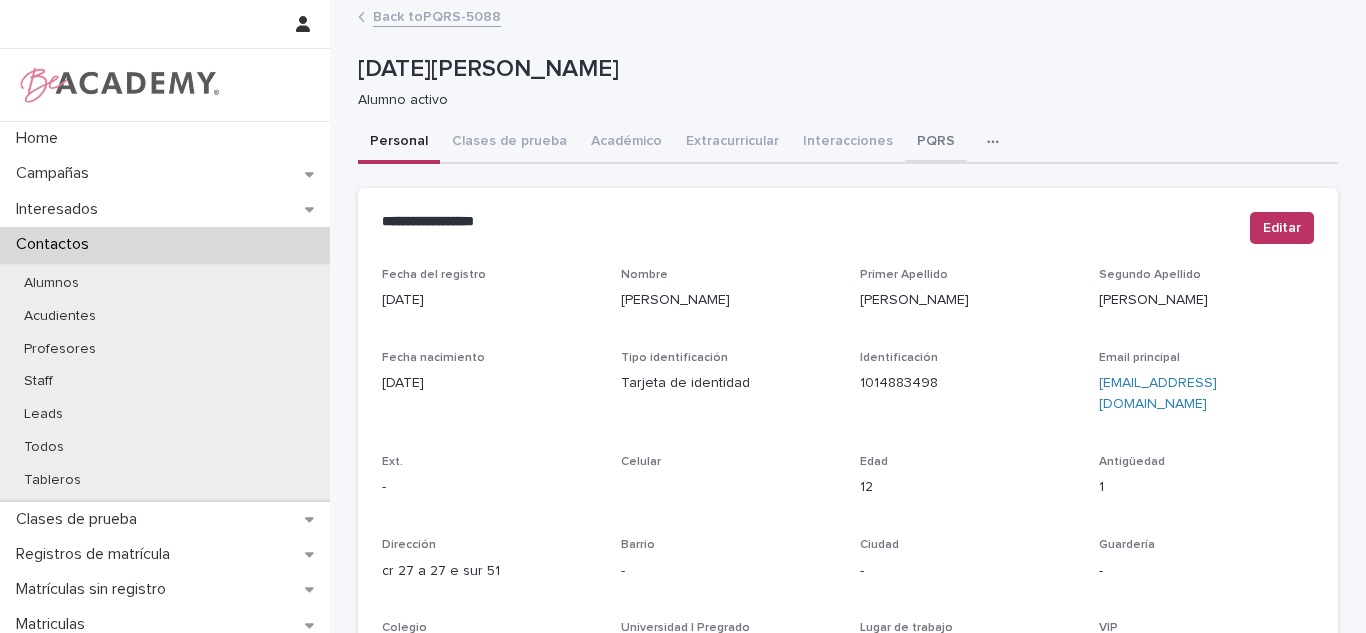 click on "PQRS" at bounding box center (936, 143) 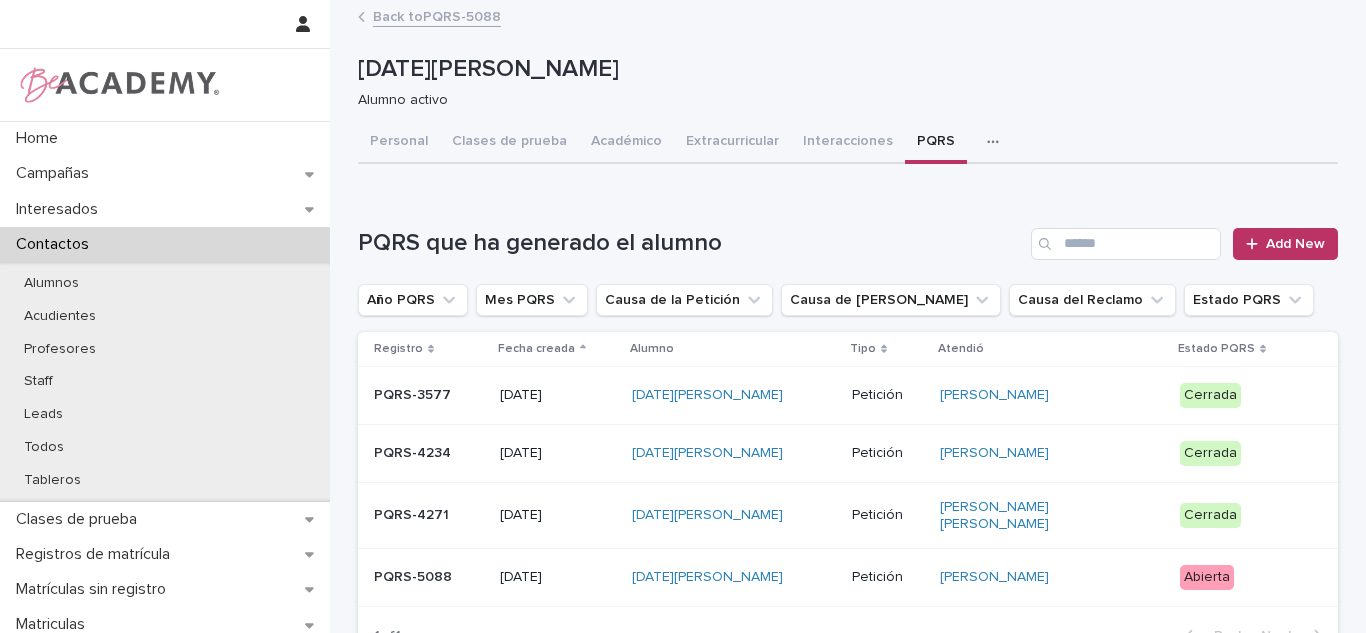scroll, scrollTop: 192, scrollLeft: 0, axis: vertical 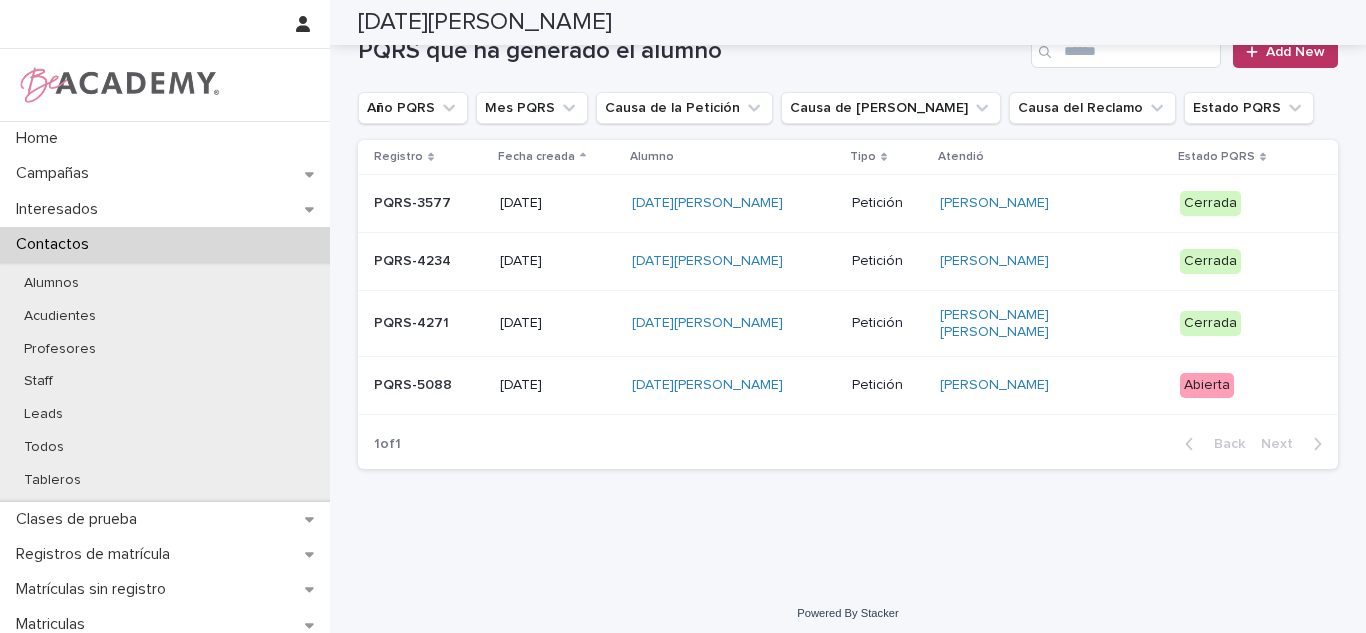 click on "Abierta" at bounding box center [1207, 385] 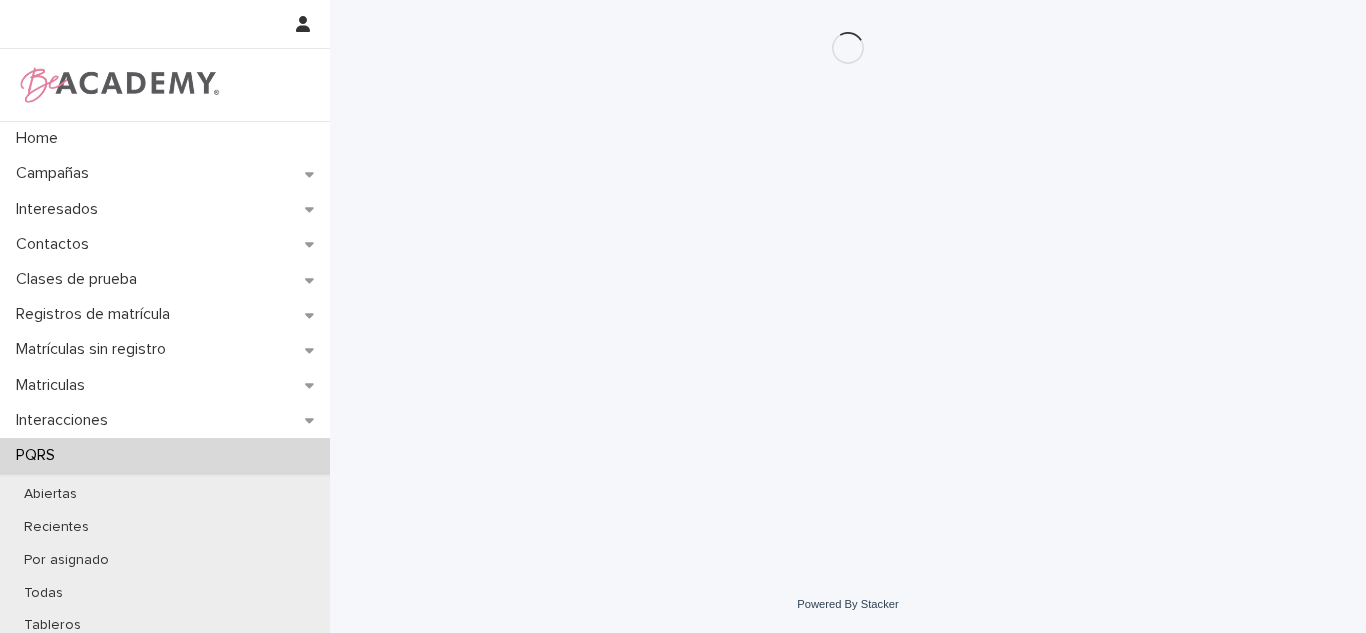 scroll, scrollTop: 0, scrollLeft: 0, axis: both 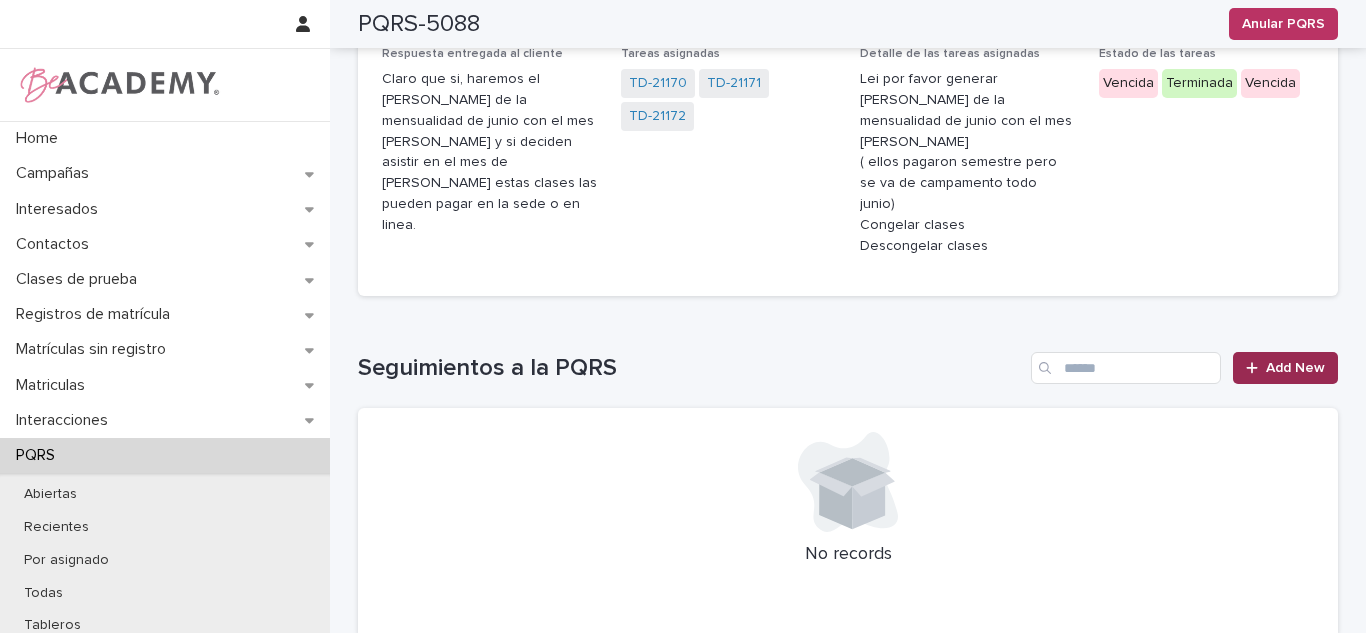click on "Add New" at bounding box center (1295, 368) 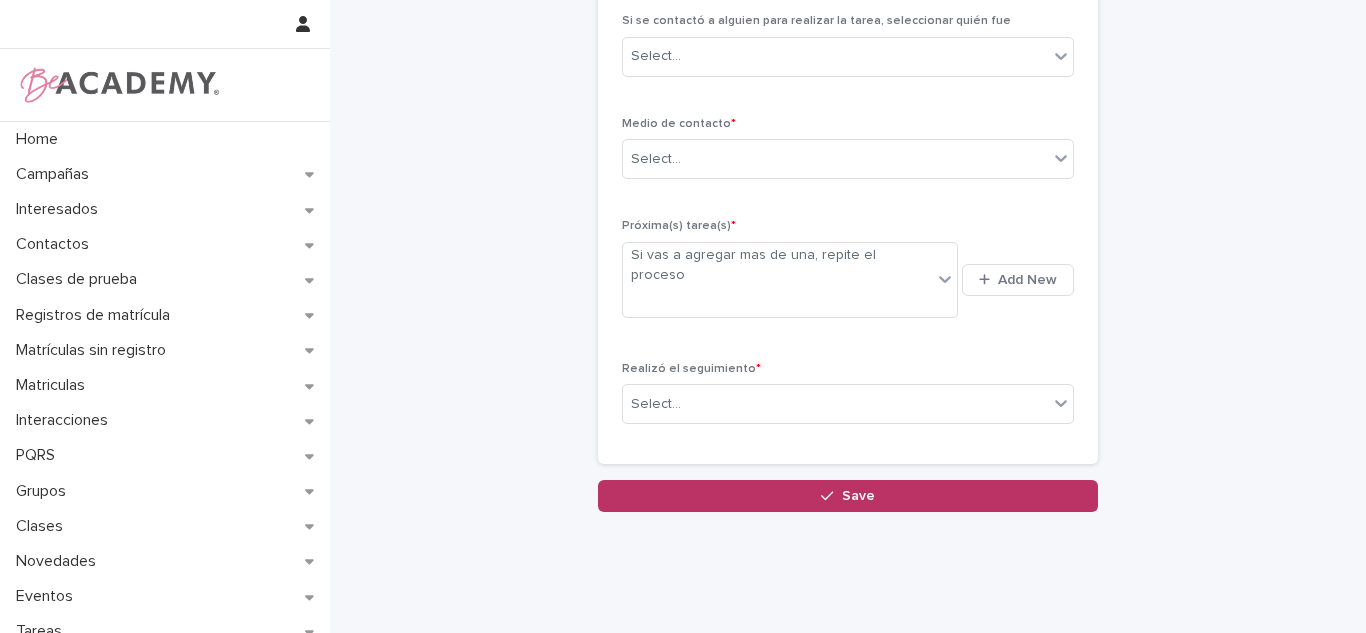 scroll, scrollTop: 48, scrollLeft: 0, axis: vertical 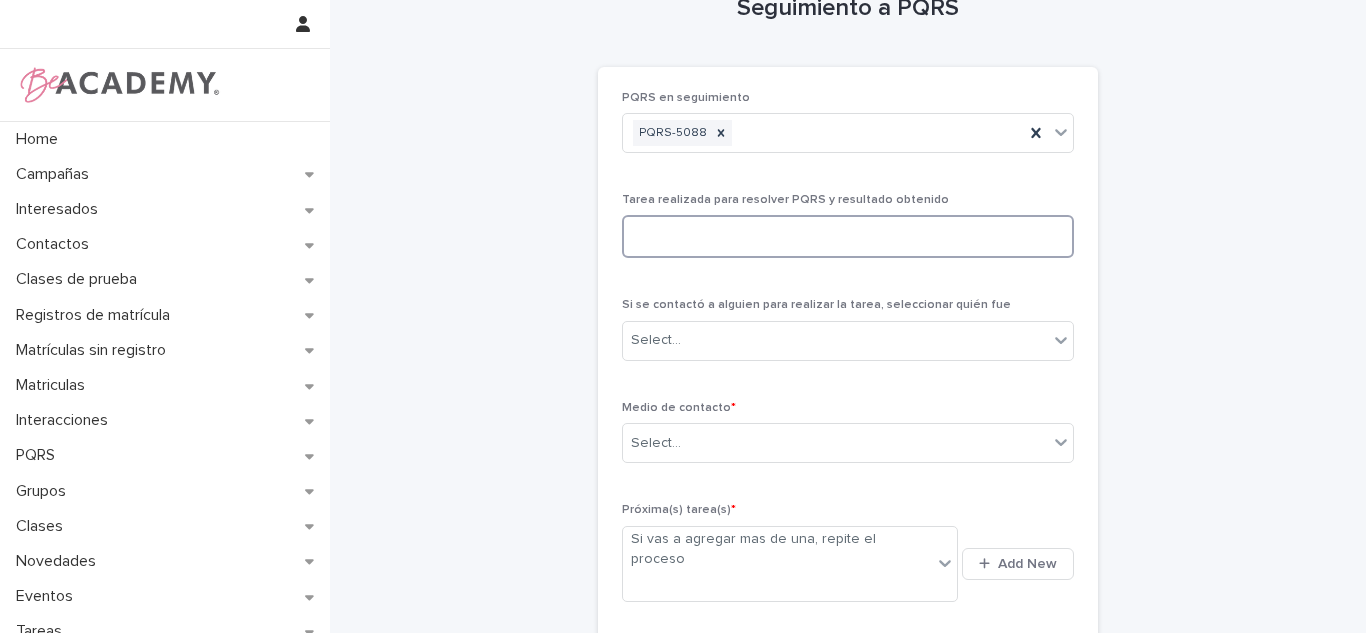 click at bounding box center [848, 236] 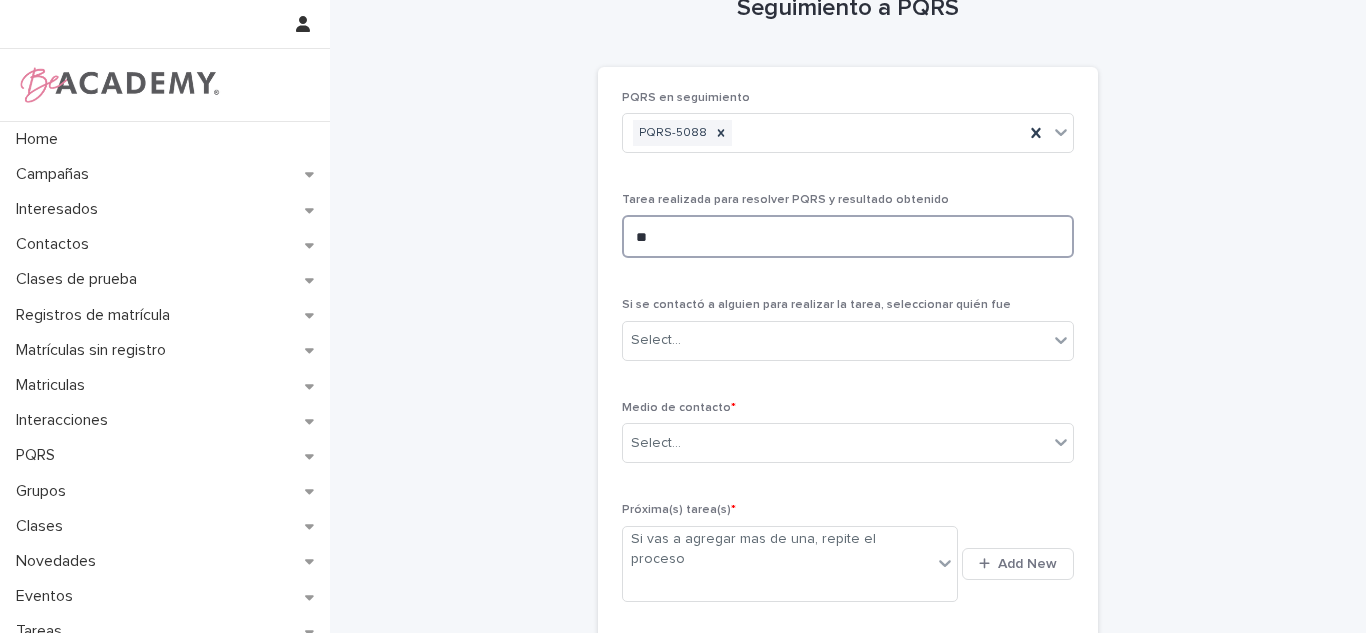 type on "*" 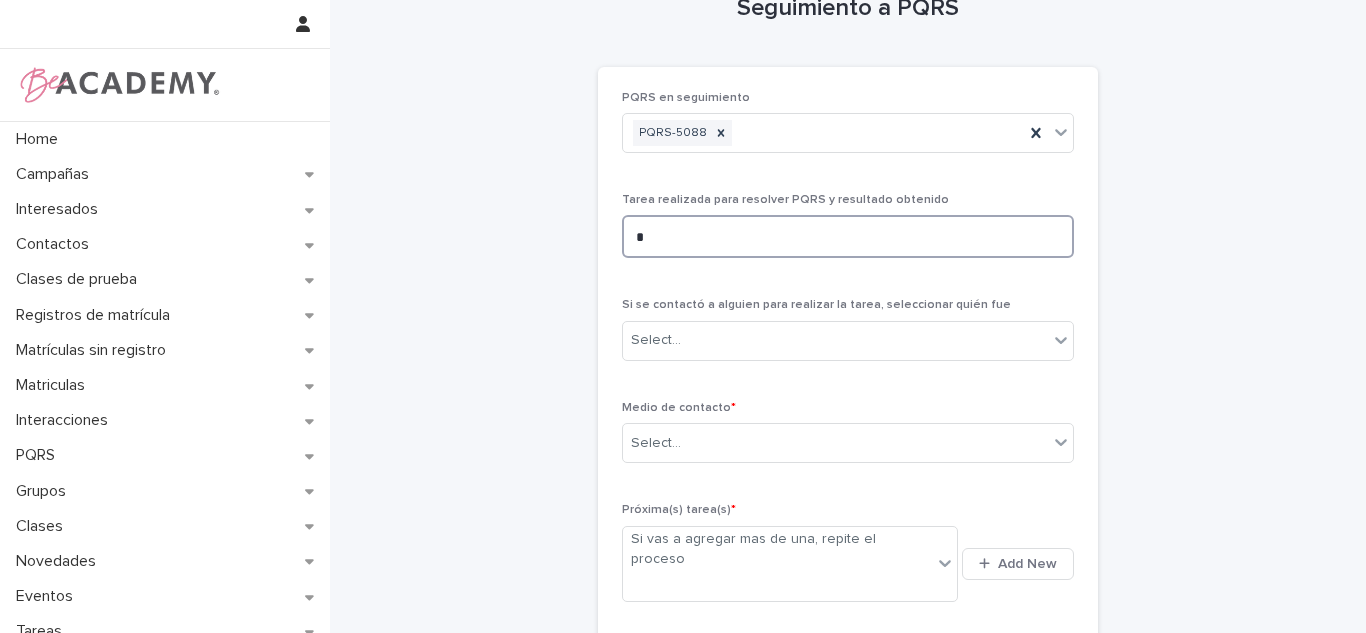 type 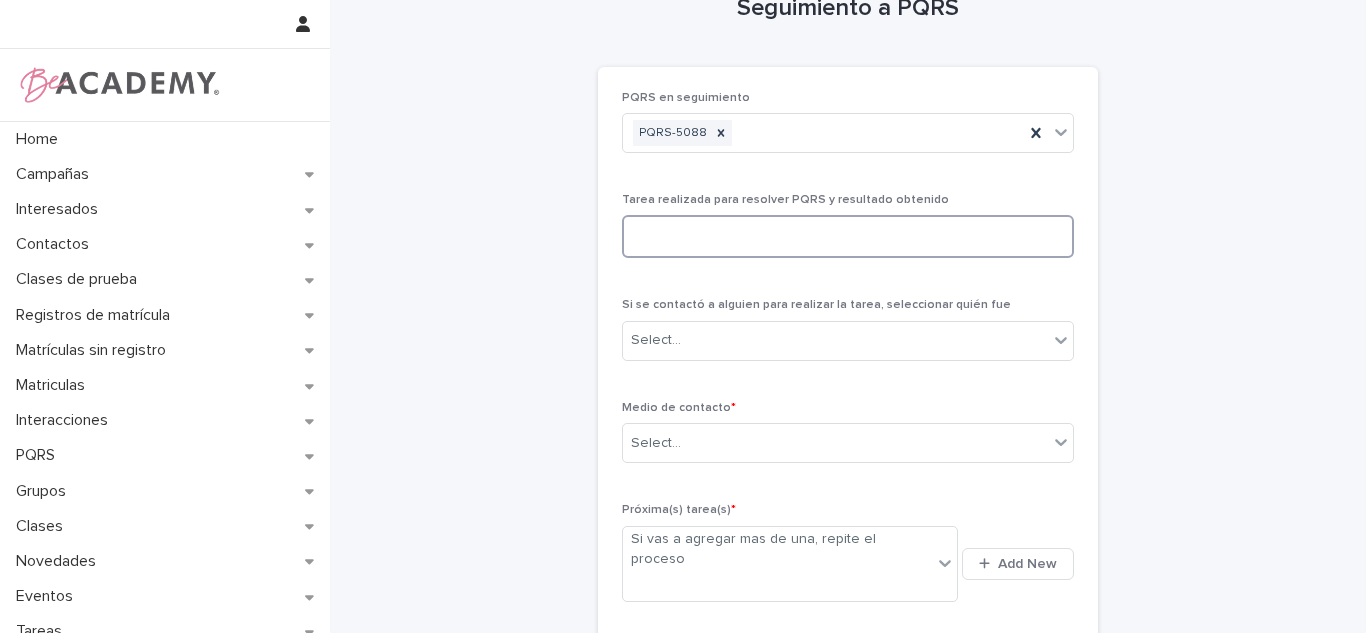 scroll, scrollTop: 0, scrollLeft: 0, axis: both 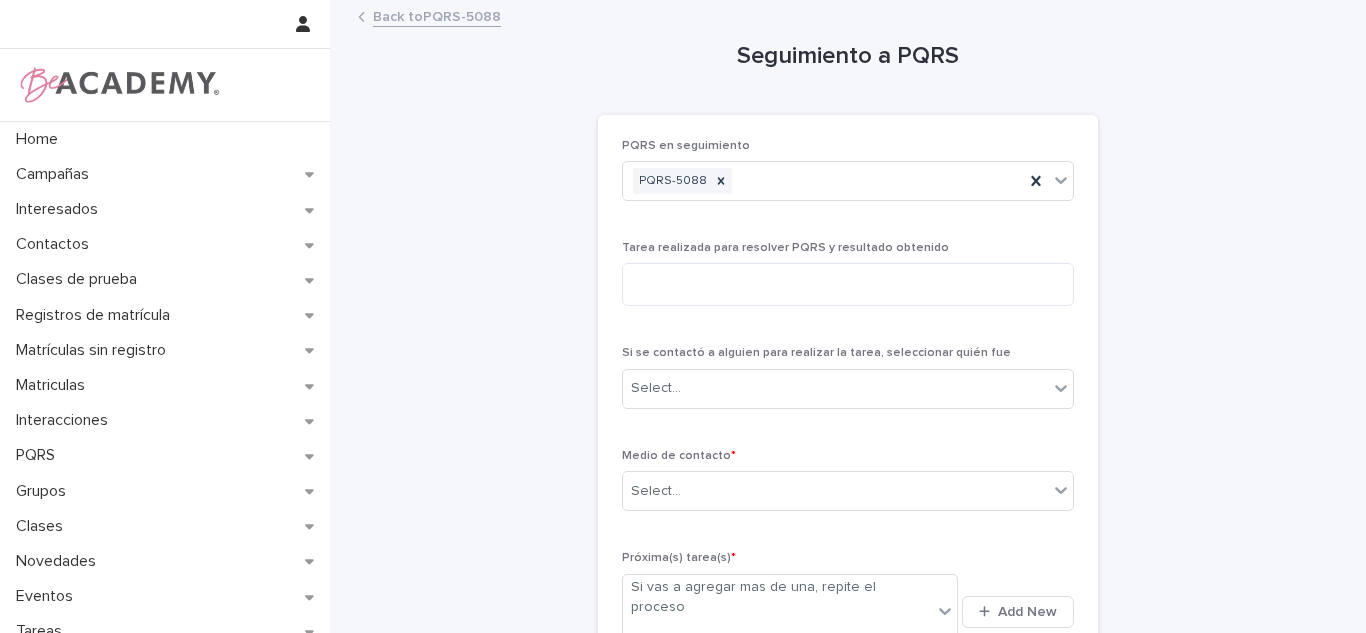 click on "Back to  PQRS-5088" at bounding box center (848, 18) 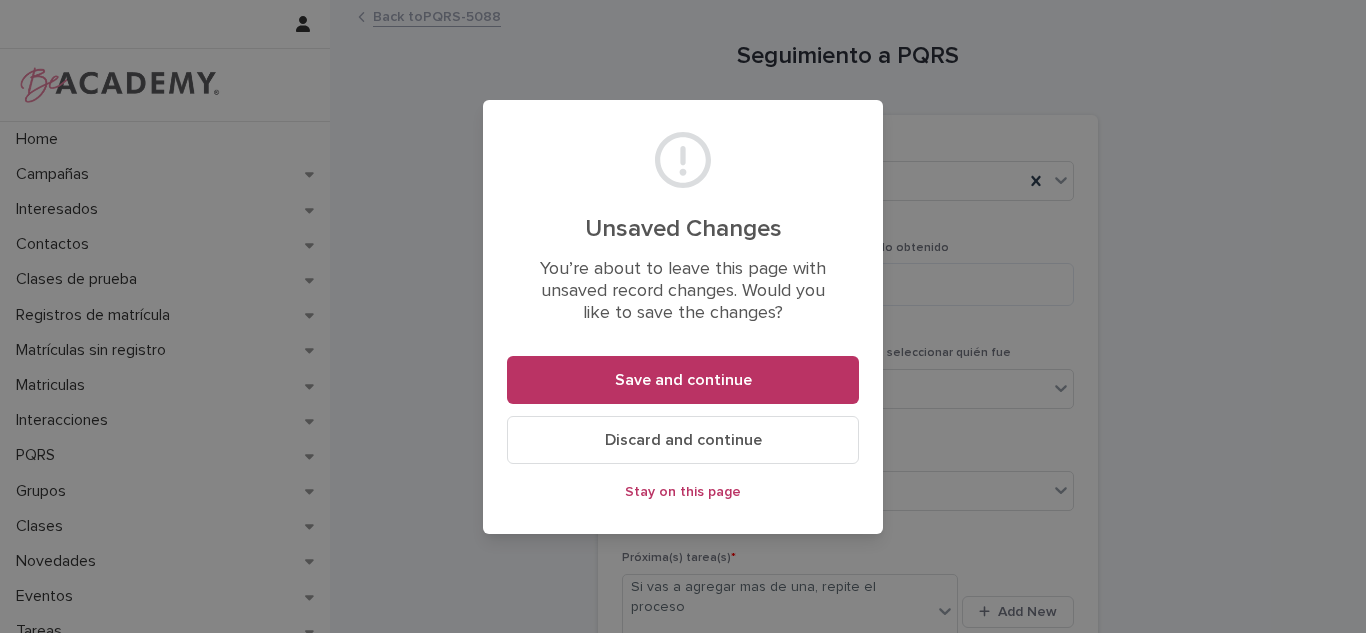 click on "Discard and continue" at bounding box center [683, 440] 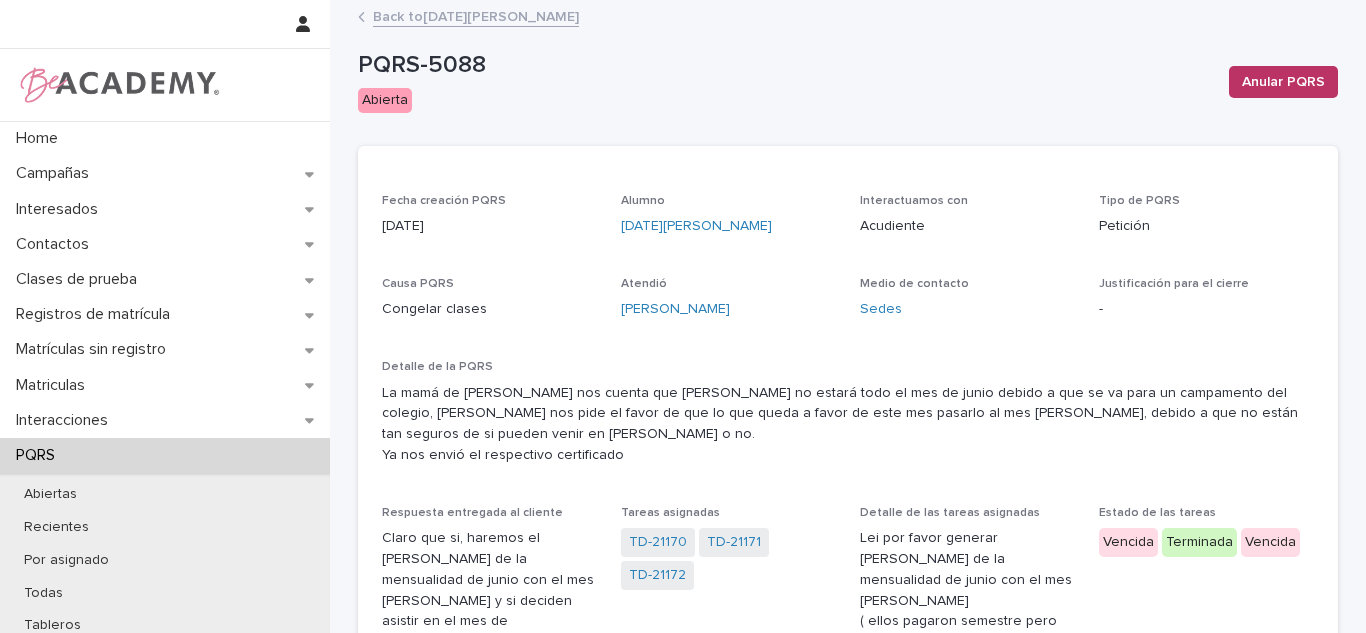 scroll, scrollTop: 553, scrollLeft: 0, axis: vertical 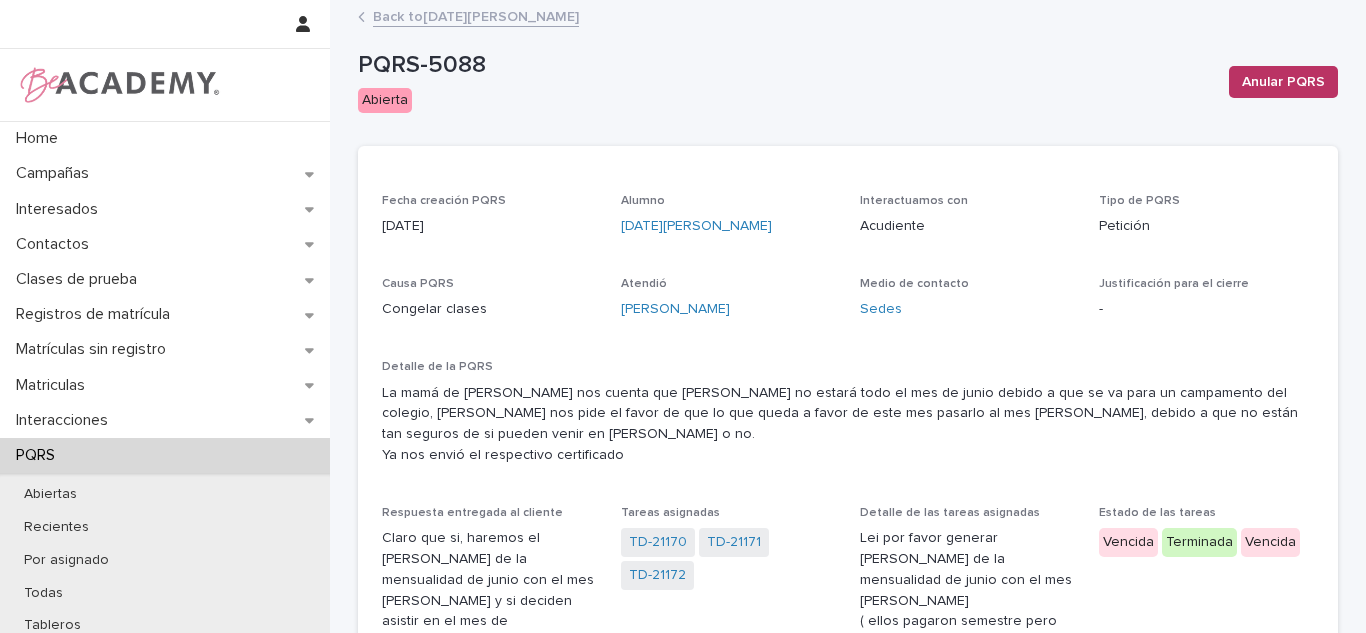 click on "Back to  [DATE][PERSON_NAME]" at bounding box center [476, 15] 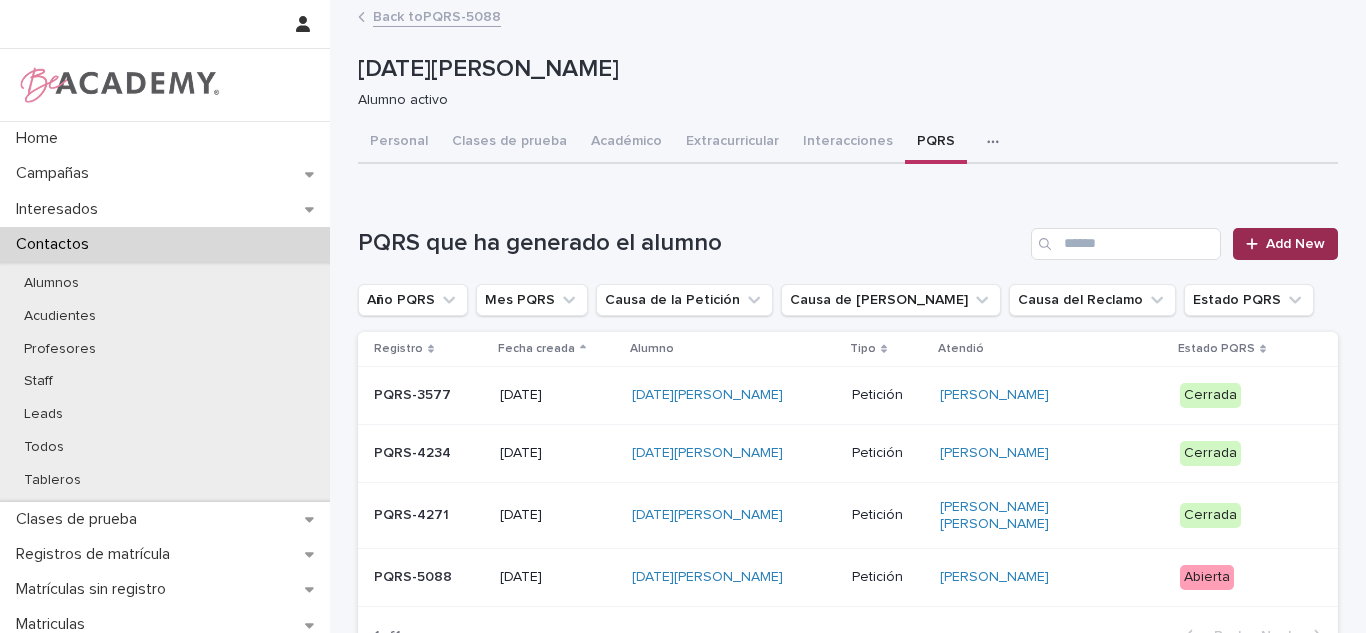 click on "Add New" at bounding box center (1295, 244) 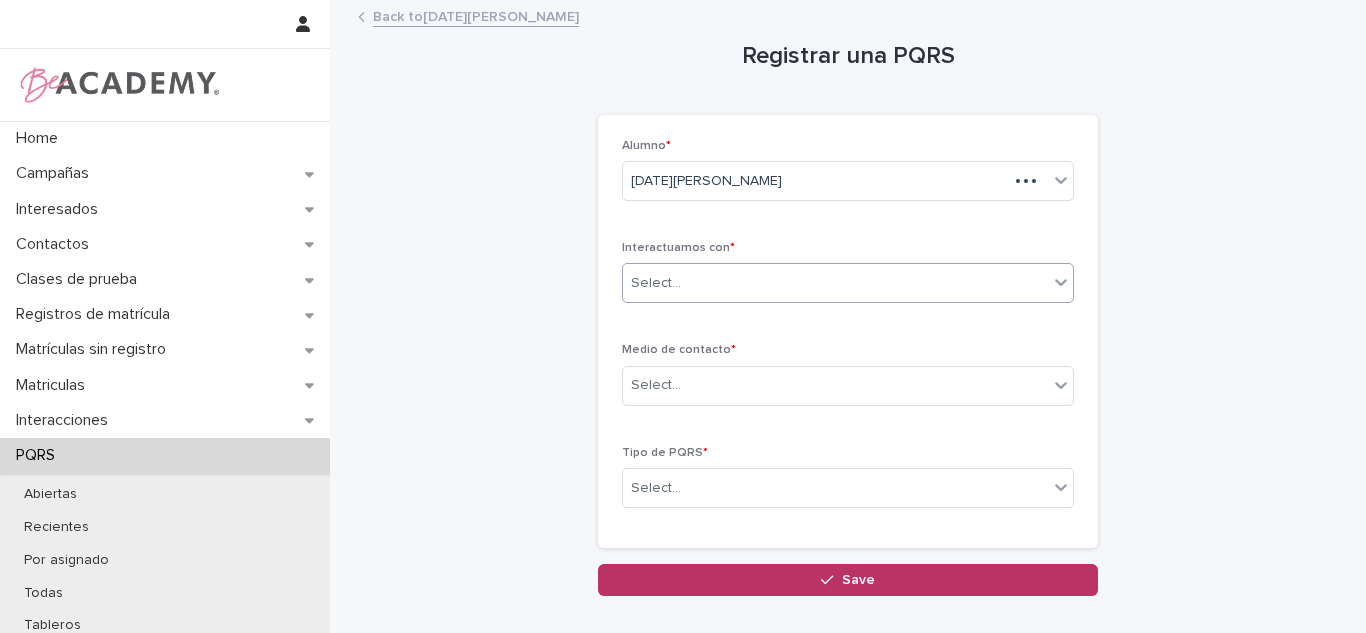 click on "Select..." at bounding box center [835, 283] 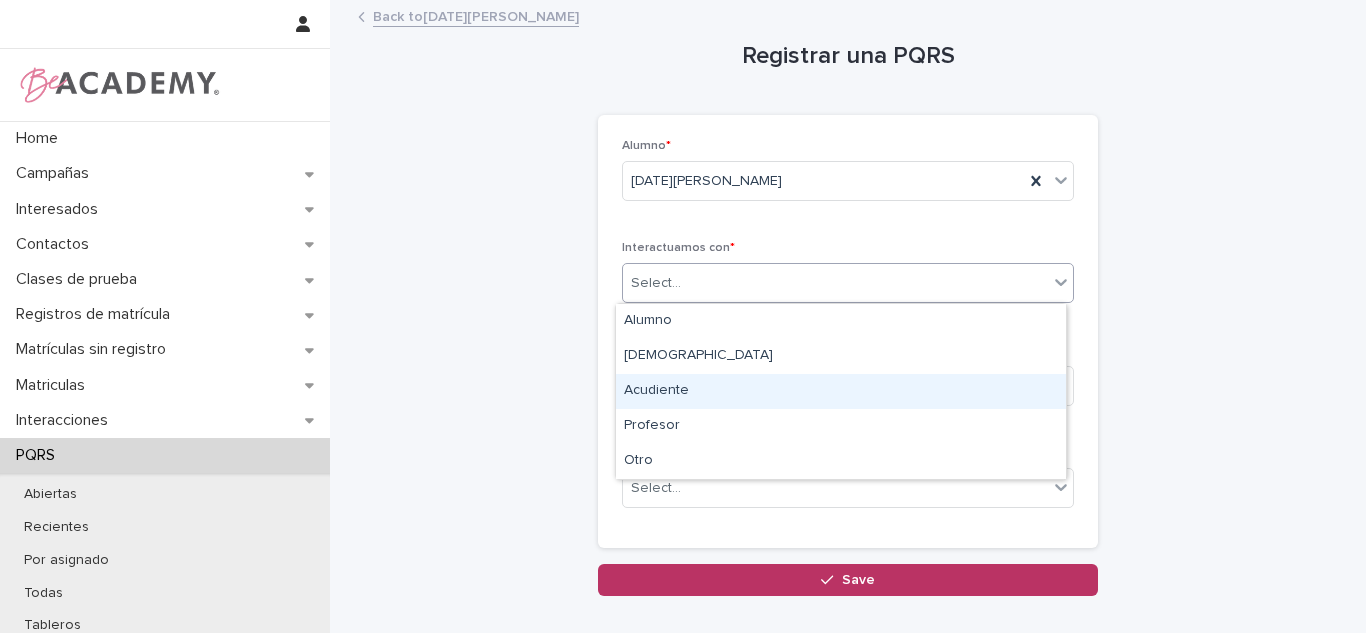 click on "Acudiente" at bounding box center (841, 391) 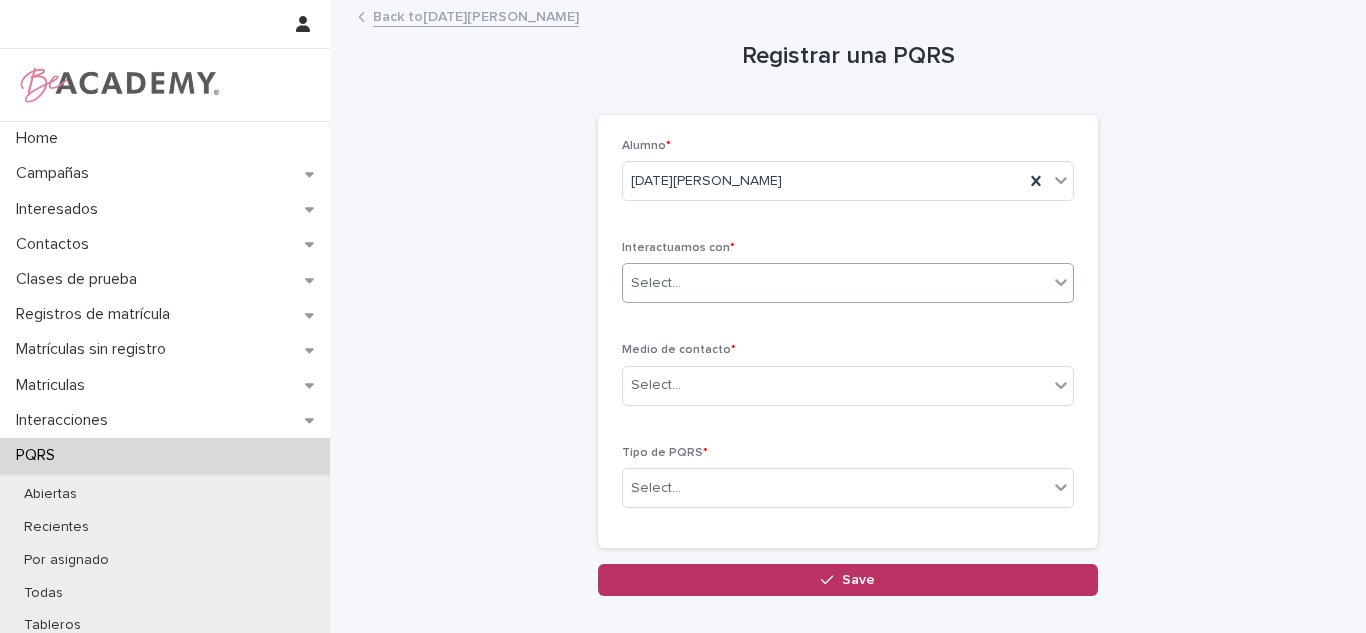 click on "Select..." at bounding box center (656, 385) 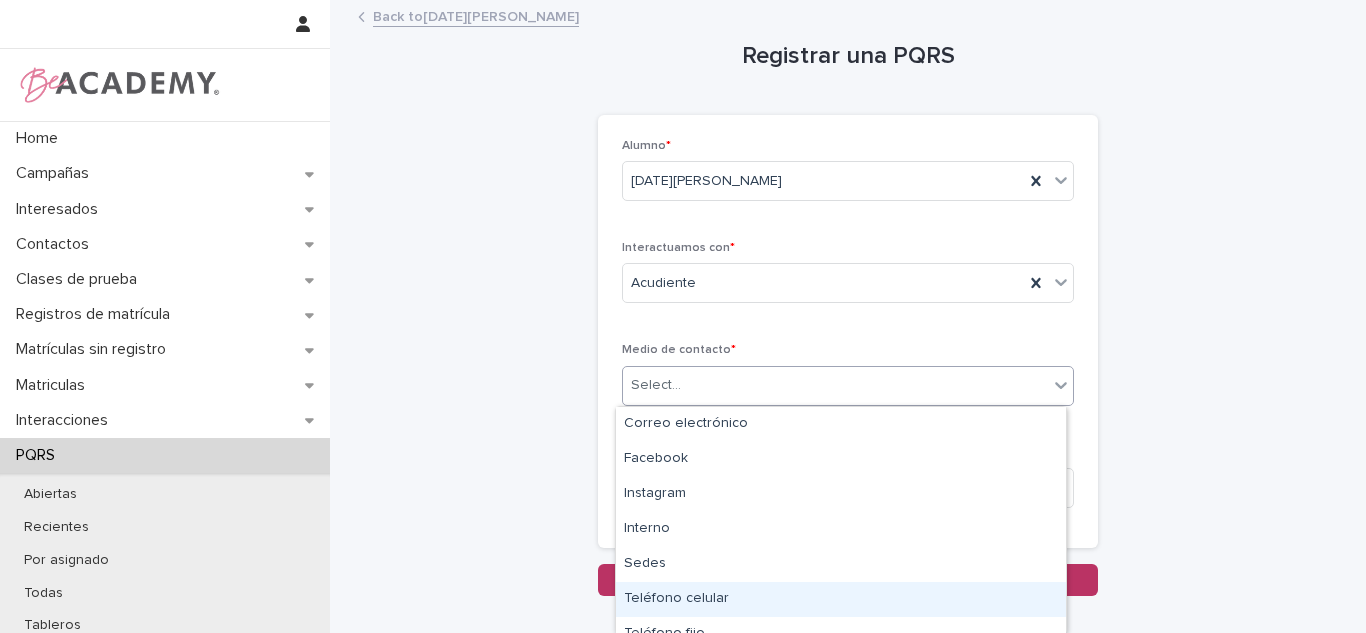 drag, startPoint x: 724, startPoint y: 580, endPoint x: 717, endPoint y: 522, distance: 58.420887 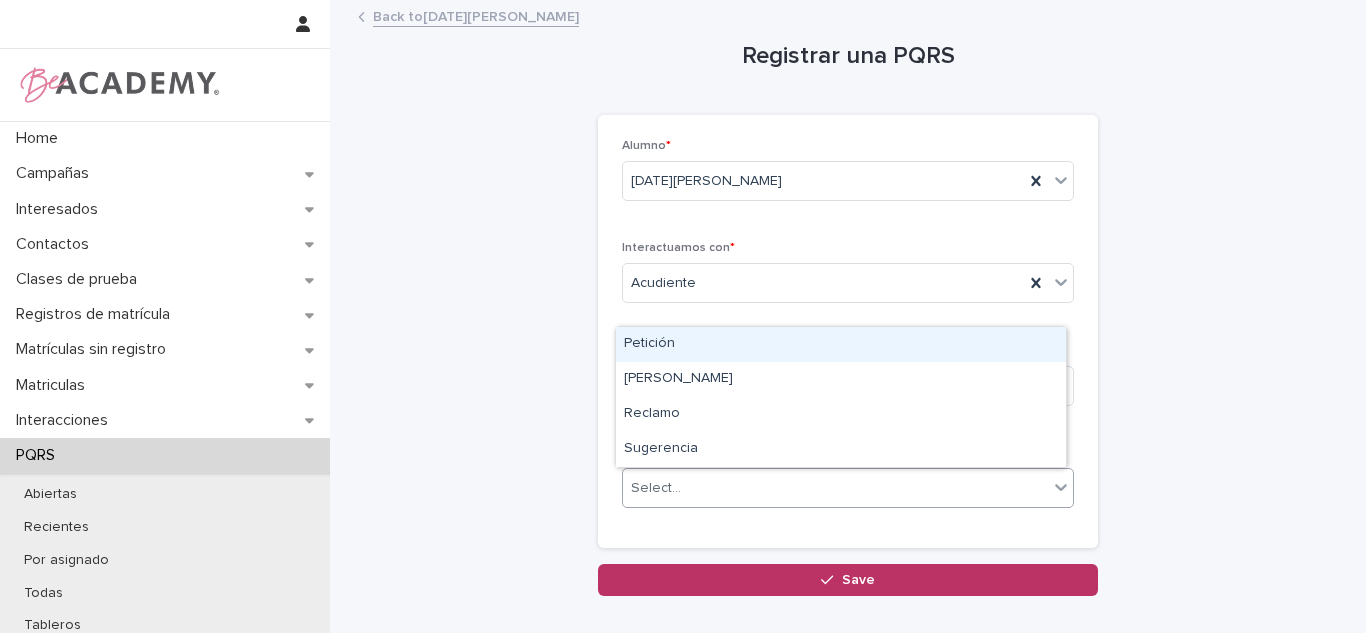 click on "Select..." at bounding box center [835, 488] 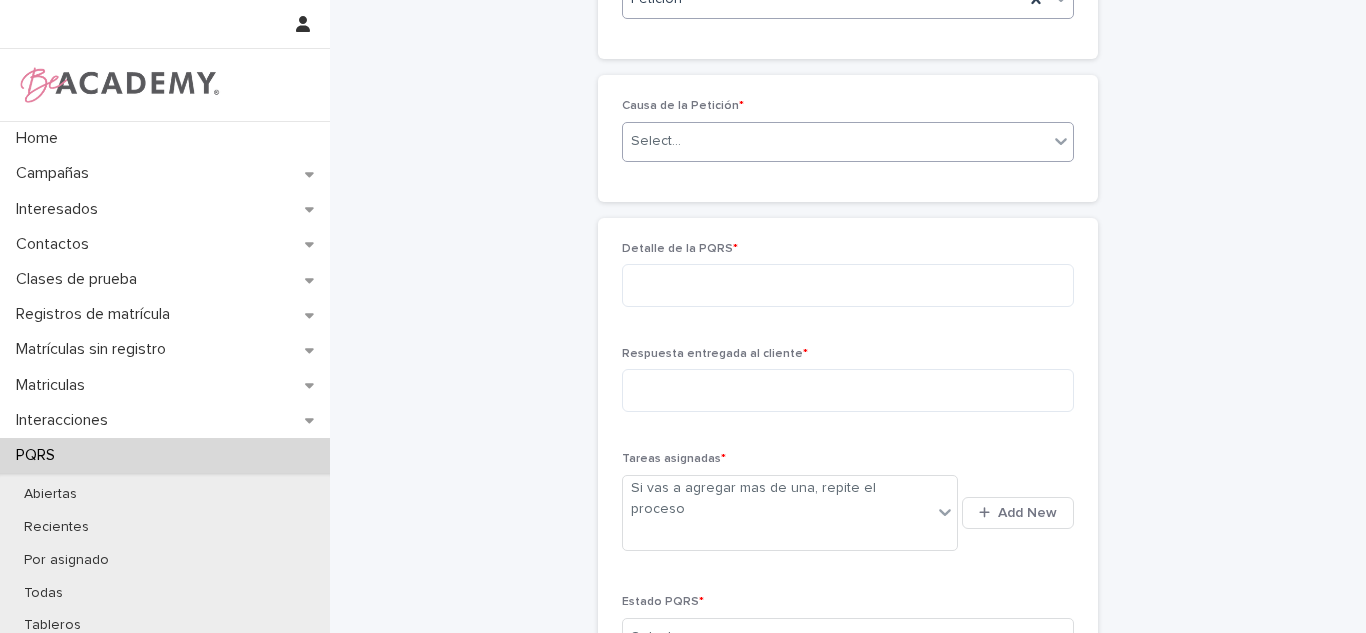 scroll, scrollTop: 471, scrollLeft: 0, axis: vertical 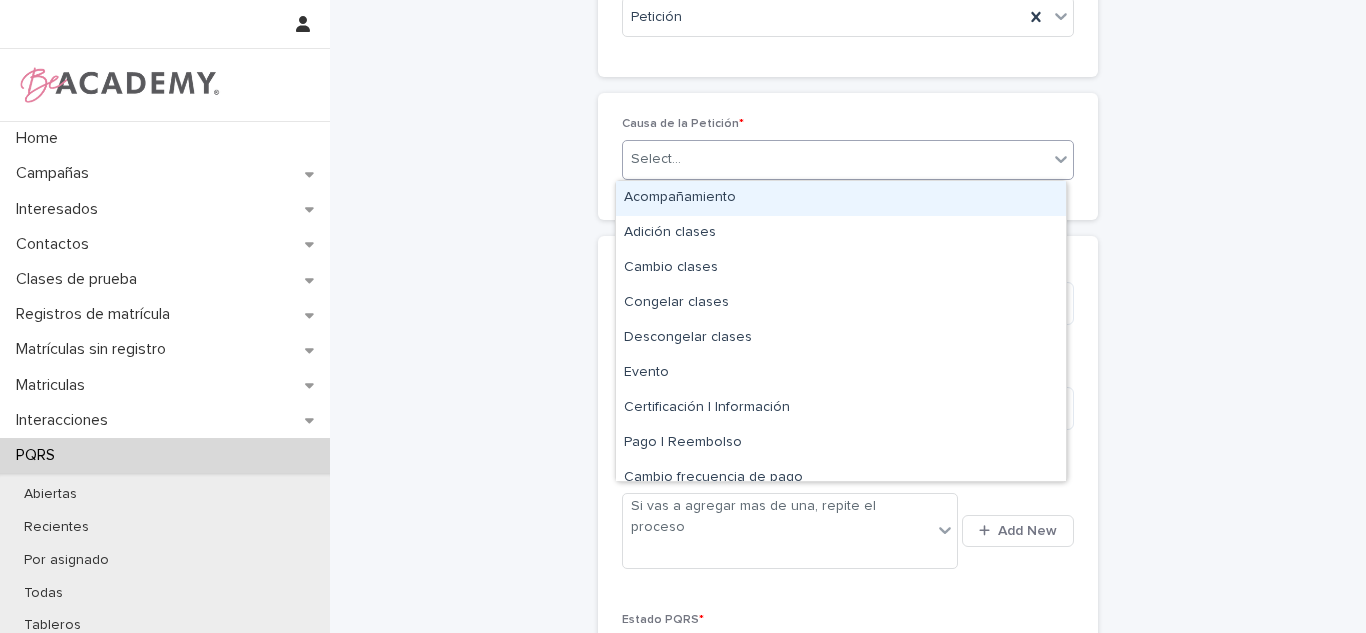 click on "Select..." at bounding box center (835, 159) 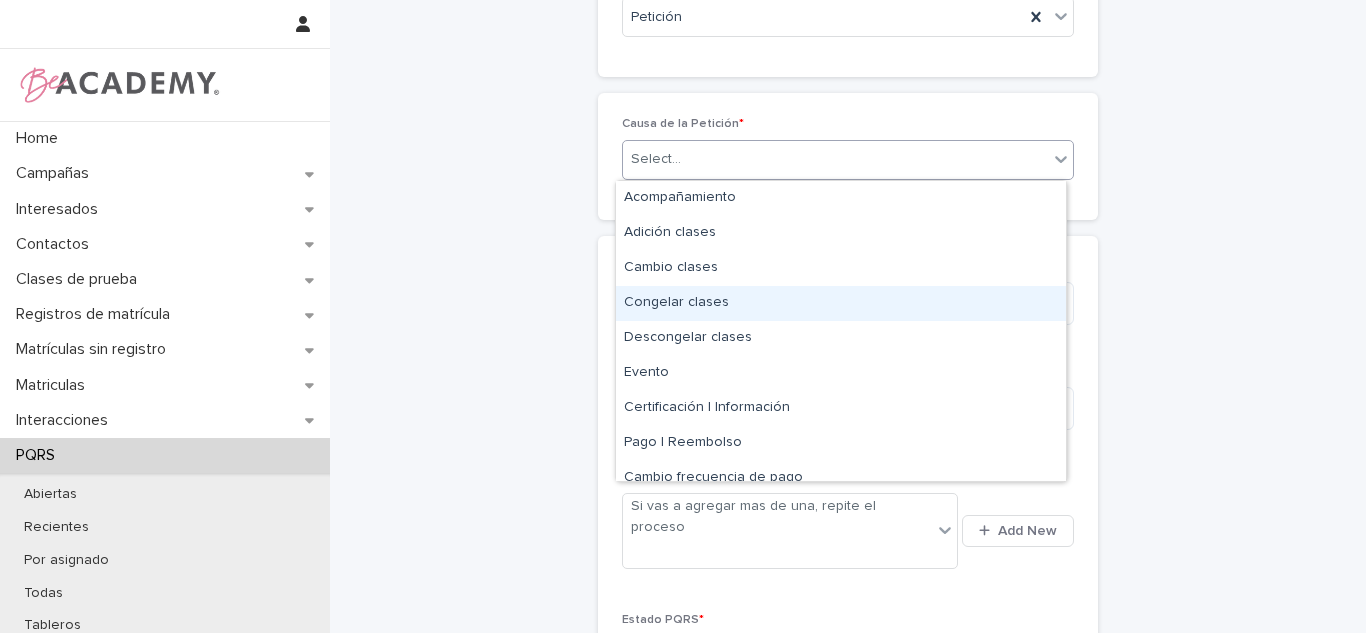 click on "Congelar clases" at bounding box center [841, 303] 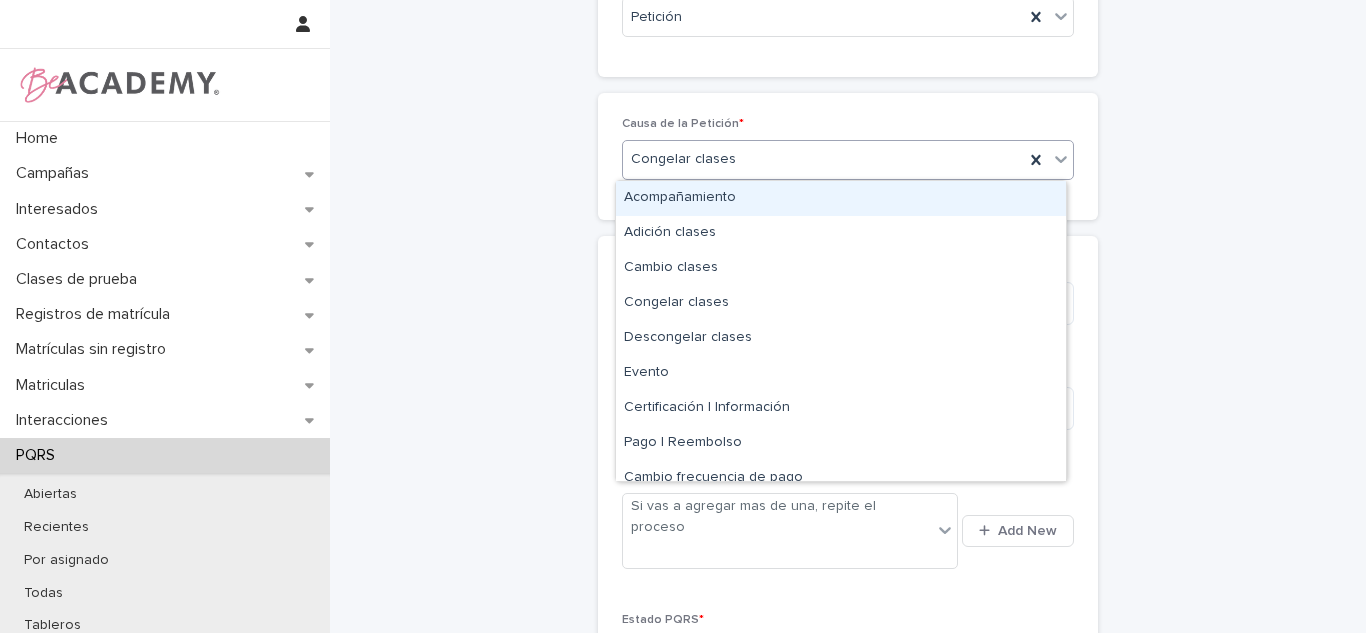 click on "Home Campañas Interesados Contactos Clases de prueba Registros de matrícula Matrículas sin registro Matriculas Interacciones PQRS Abiertas Recientes Por asignado Todas Tableros Grupos Clases Novedades Eventos Tareas Proyectos Comités Glosario Back to  [DATE][PERSON_NAME] Loading... Saving… Loading... Saving… Registrar una PQRS Loading... Saving… Loading... Saving… Loading... Saving… Alumno * [DATE][PERSON_NAME] Interactuamos con * Acudiente Medio de contacto * Teléfono celular Tipo de PQRS * Petición Loading... Saving… Causa de la Petición *   option Congelar clases, selected.    option Acompañamiento focused, 1 of 12. 12 results available. Use Up and Down to choose options, press Enter to select the currently focused option, press Escape to exit the menu, press Tab to select the option and exit the menu. Congelar clases Loading... Saving… Loading... Saving… Loading... Saving… Loading... Saving… Loading... Saving… Loading... Saving… Detalle de la PQRS * * Tareas asignadas" at bounding box center (683, 316) 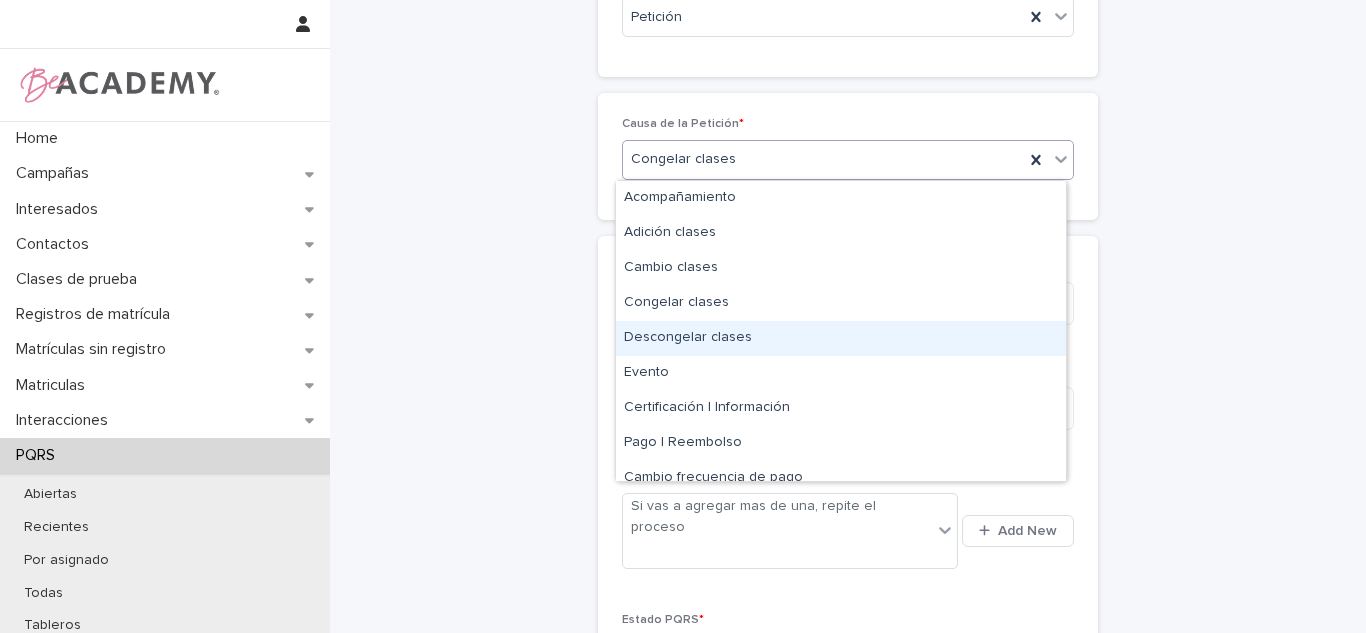 drag, startPoint x: 640, startPoint y: 285, endPoint x: 638, endPoint y: 316, distance: 31.06445 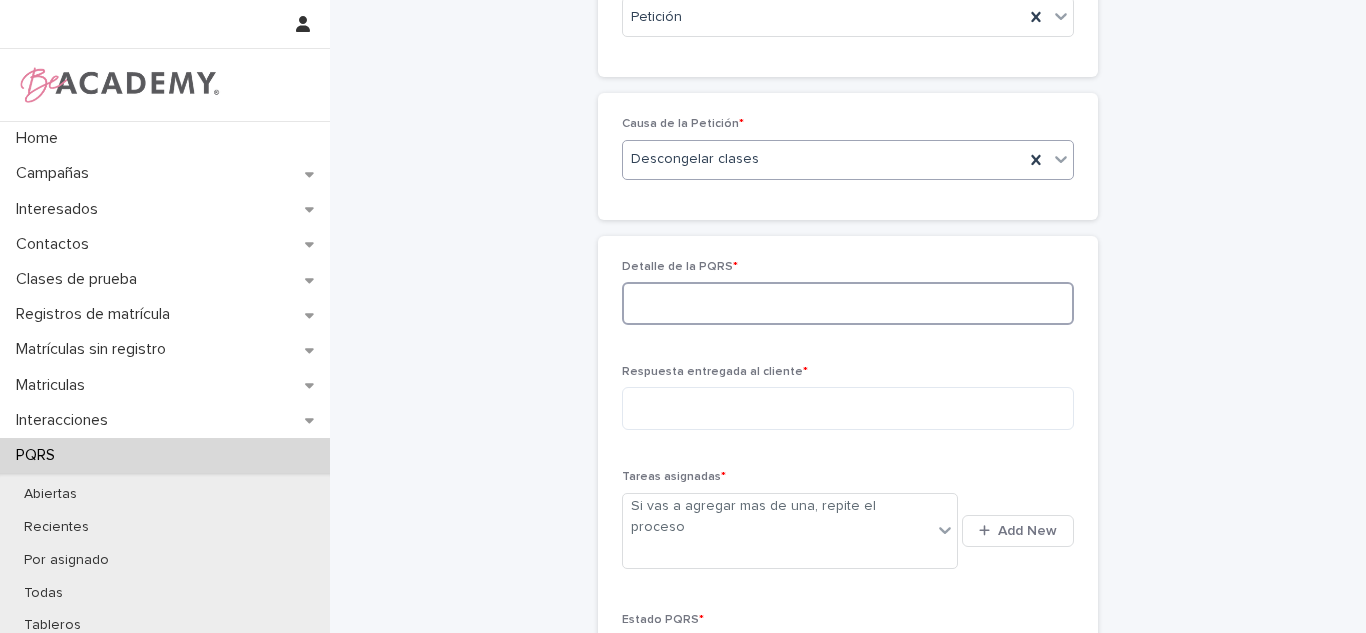 click at bounding box center [848, 303] 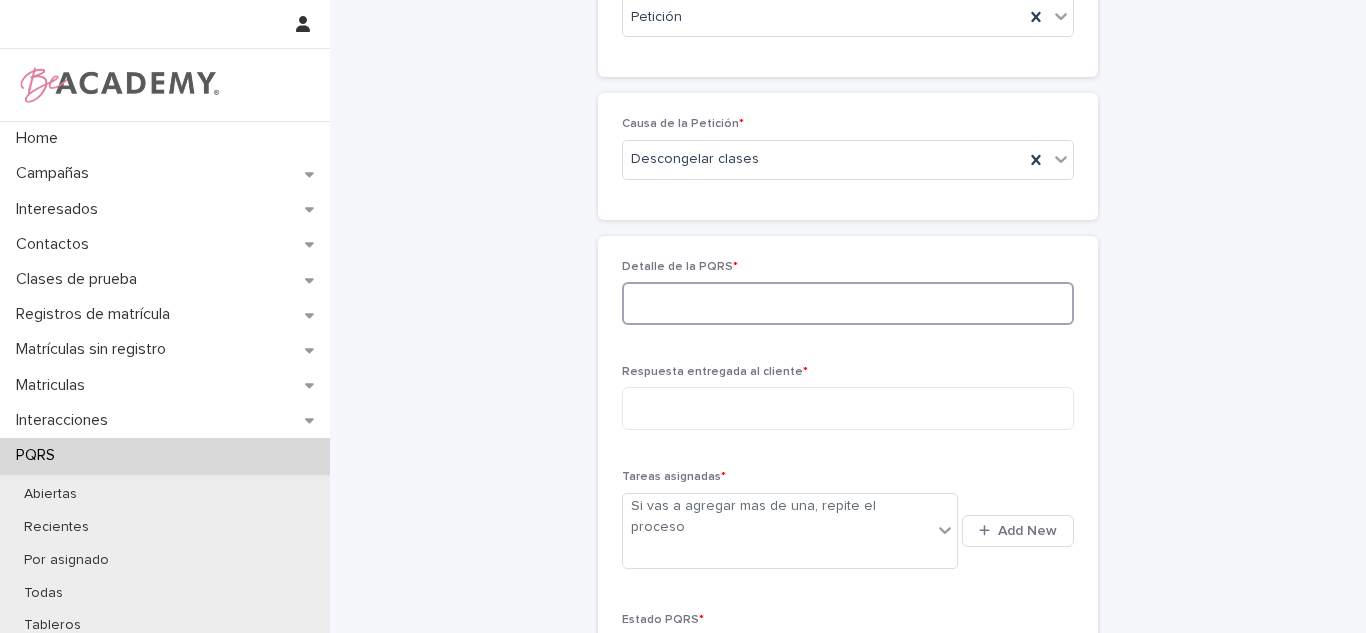 type on "*" 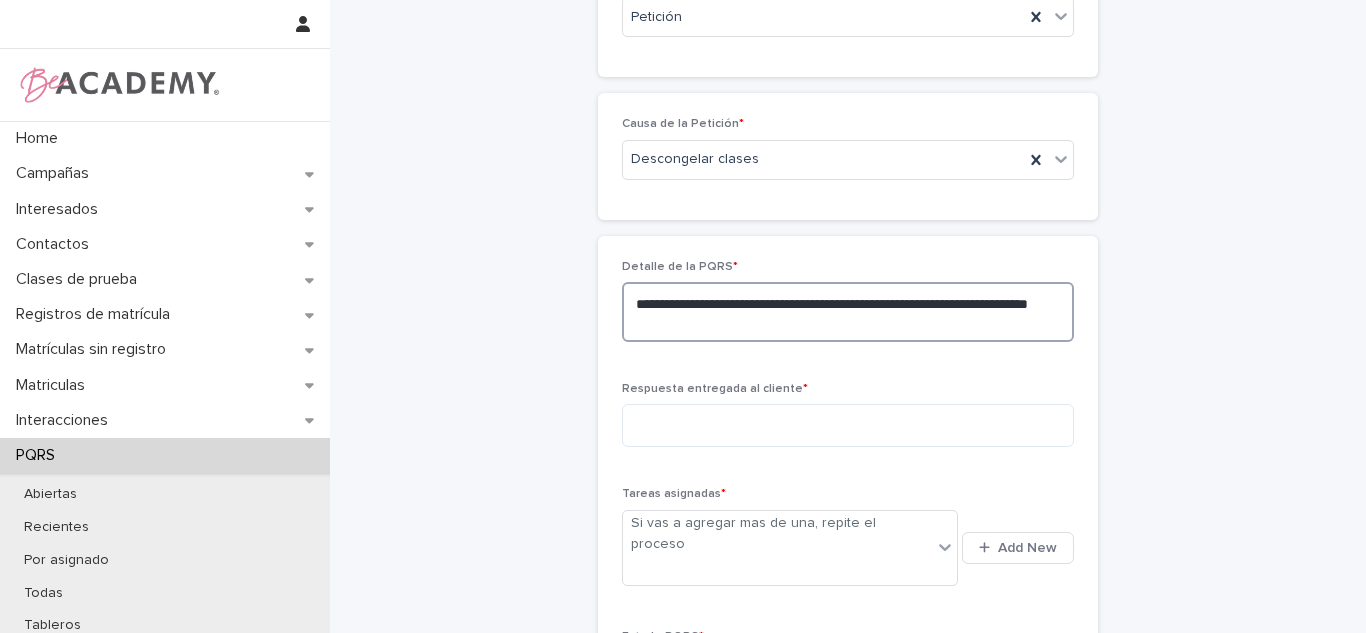 click on "**********" at bounding box center [848, 312] 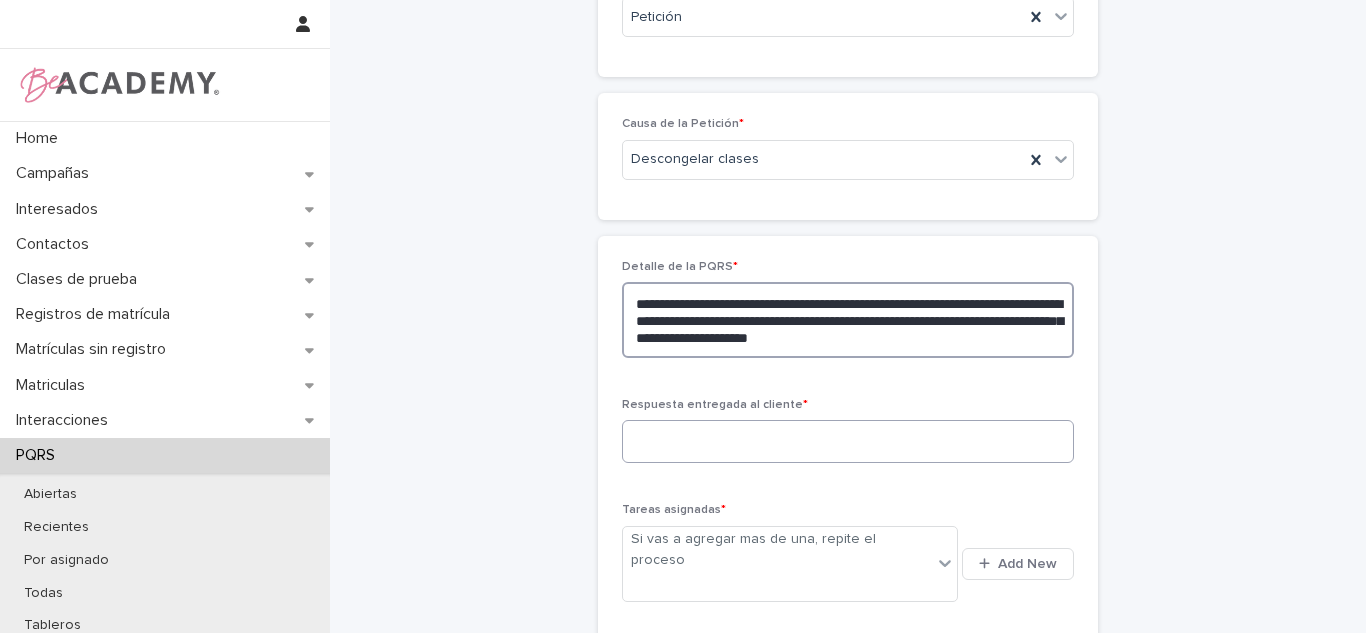 type on "**********" 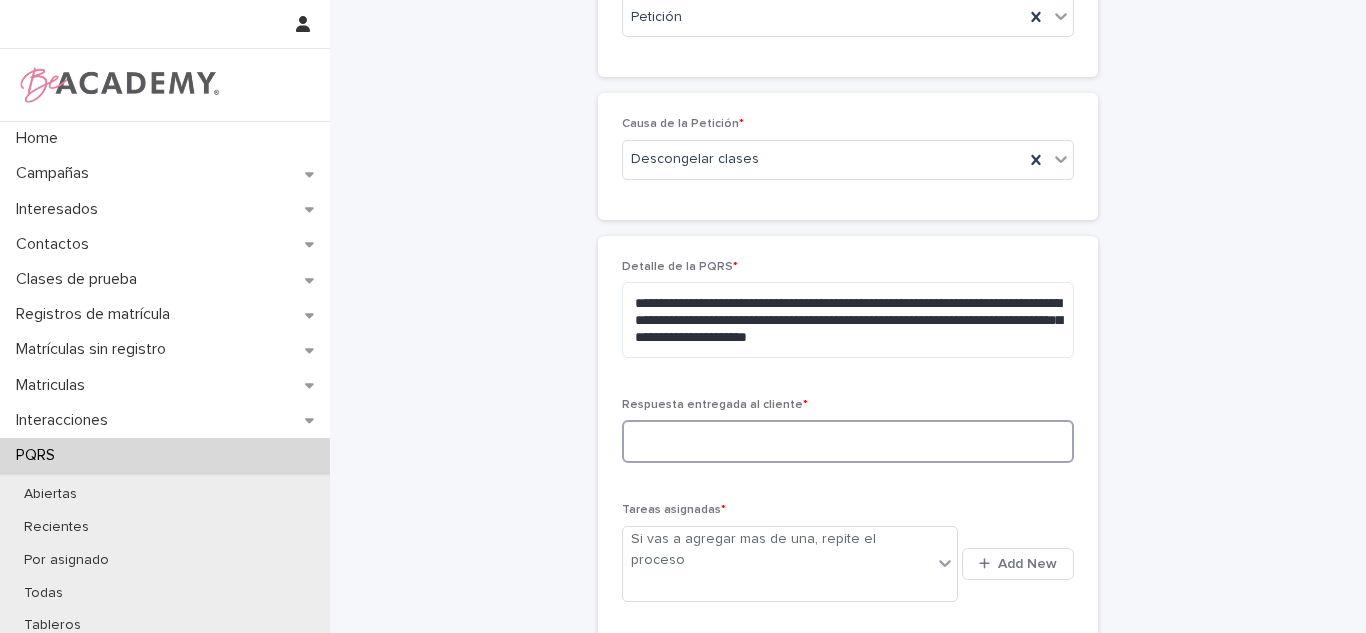 drag, startPoint x: 728, startPoint y: 440, endPoint x: 597, endPoint y: 101, distance: 363.43088 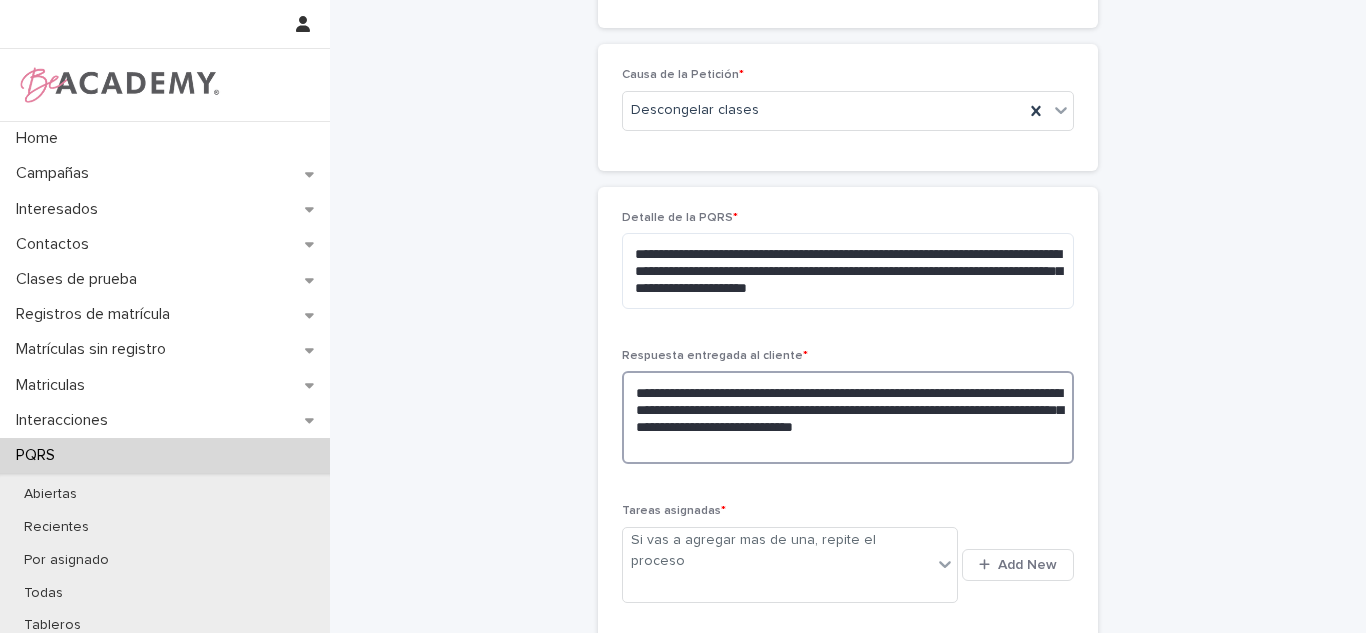 scroll, scrollTop: 577, scrollLeft: 0, axis: vertical 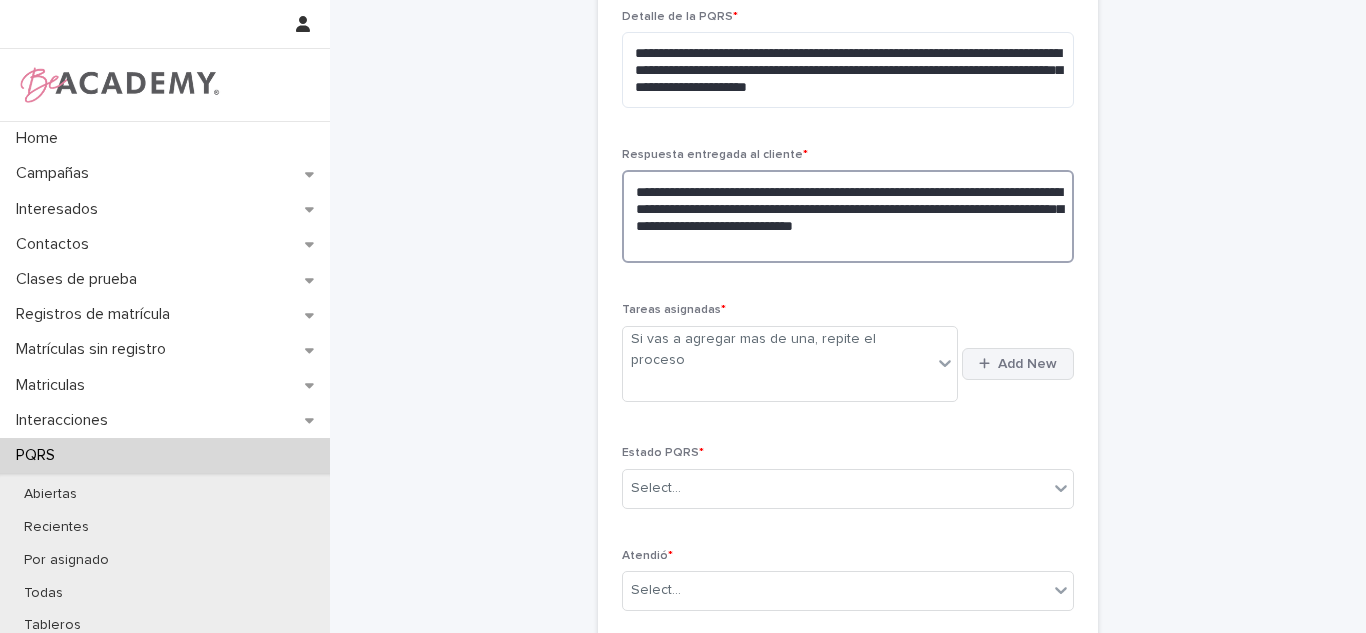 type on "**********" 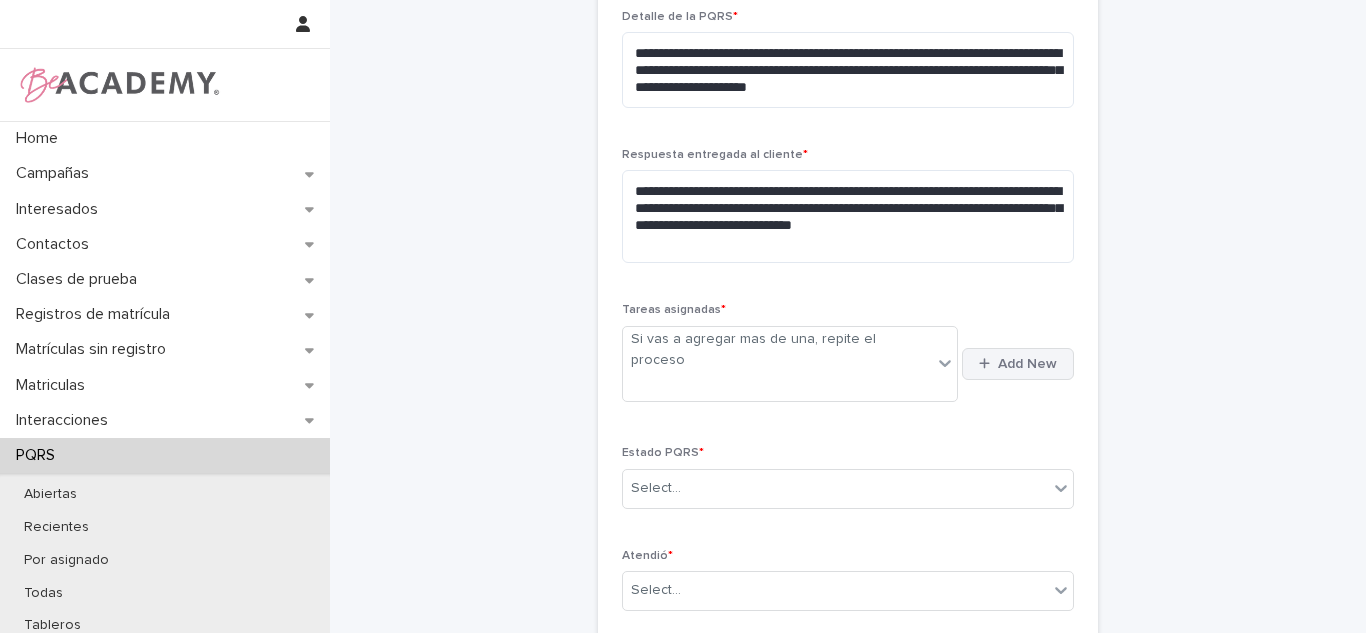 click on "Add New" at bounding box center (1027, 364) 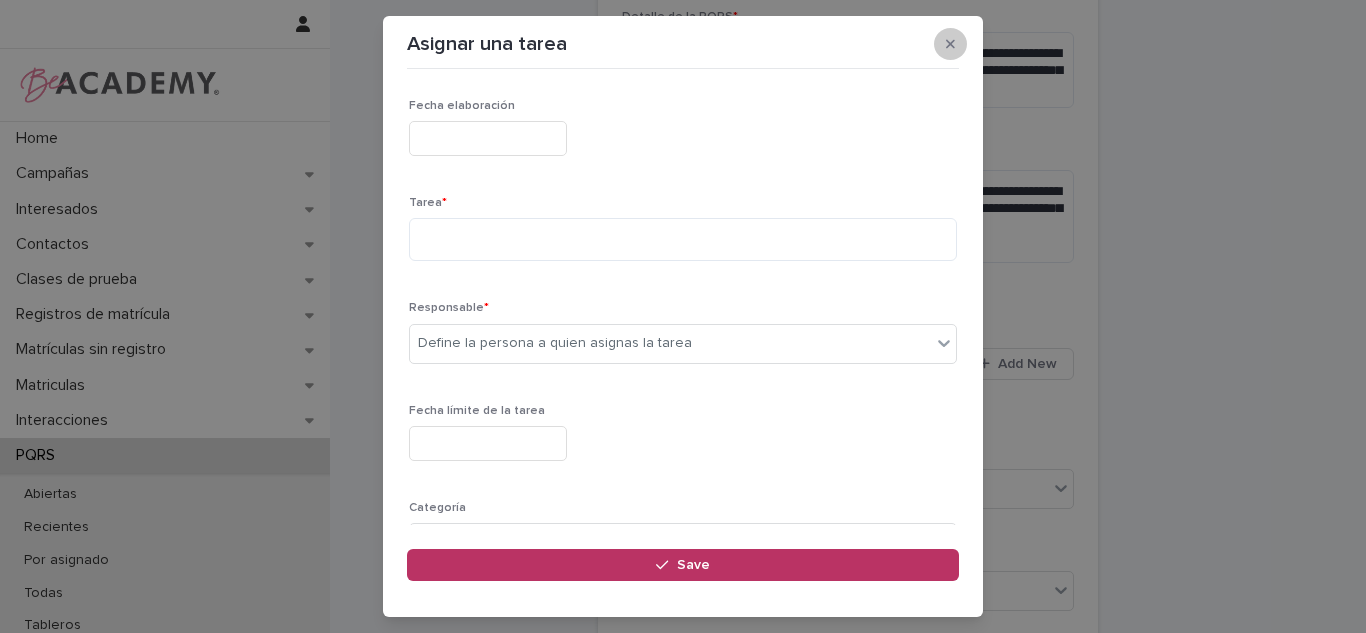 click at bounding box center (950, 44) 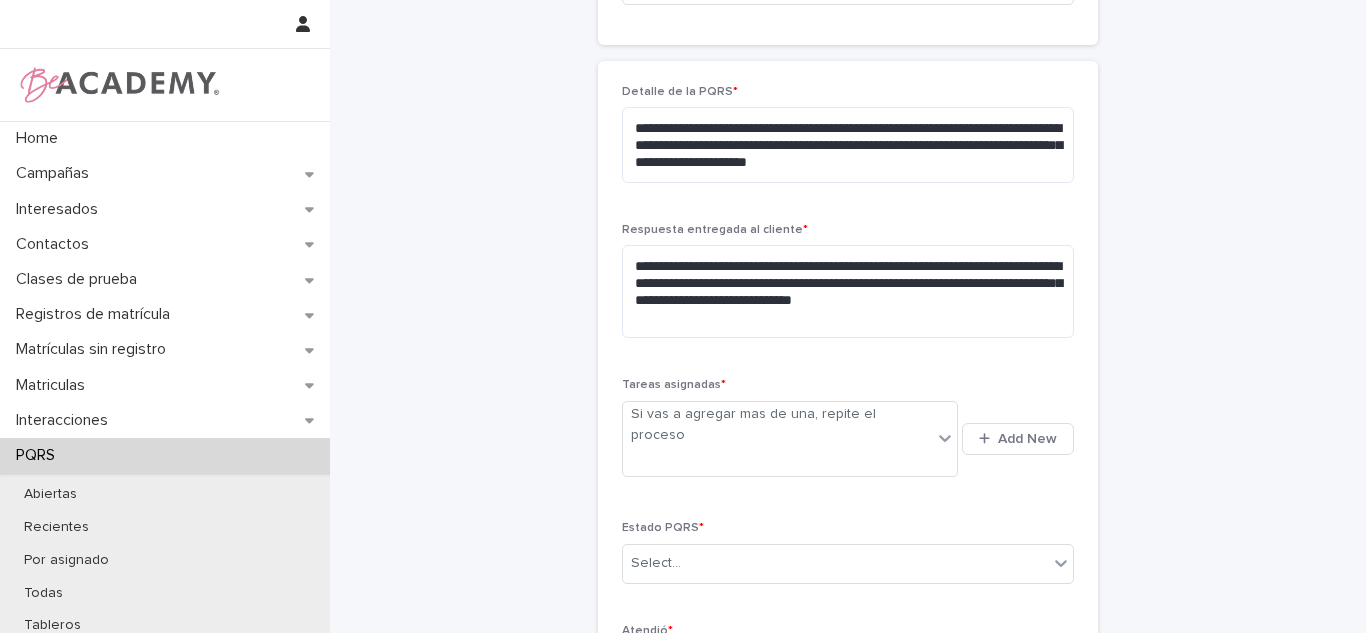 scroll, scrollTop: 736, scrollLeft: 0, axis: vertical 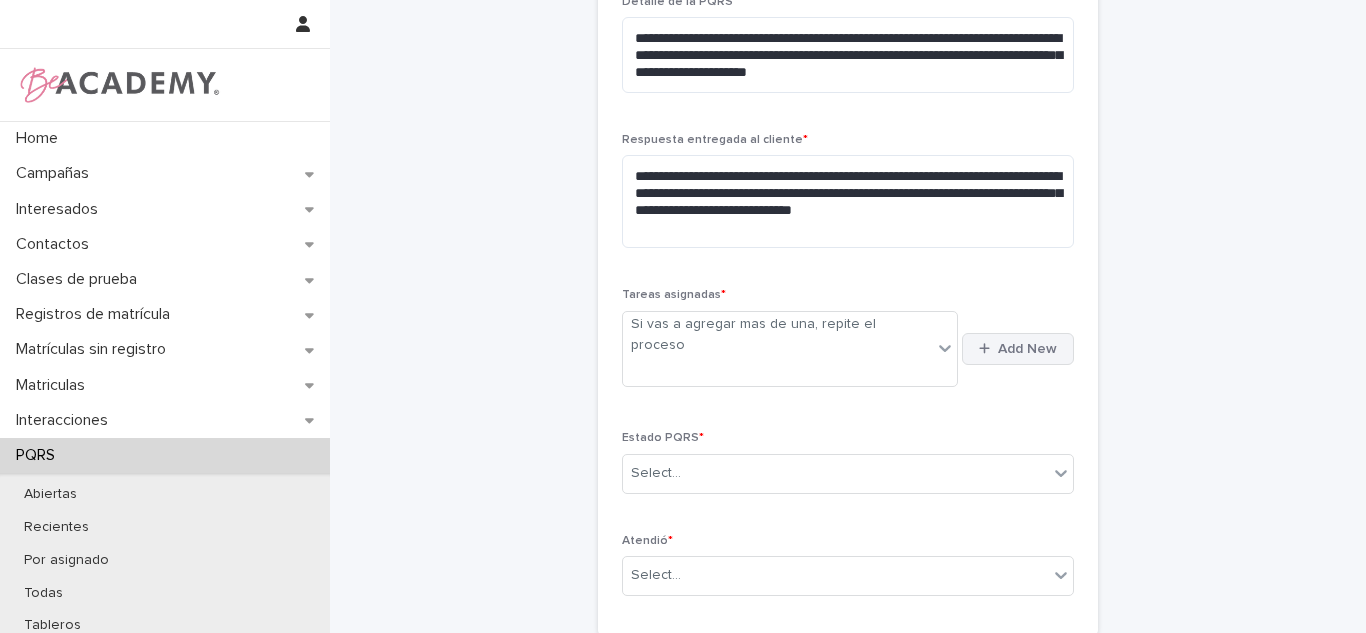 click on "Add New" at bounding box center [1018, 349] 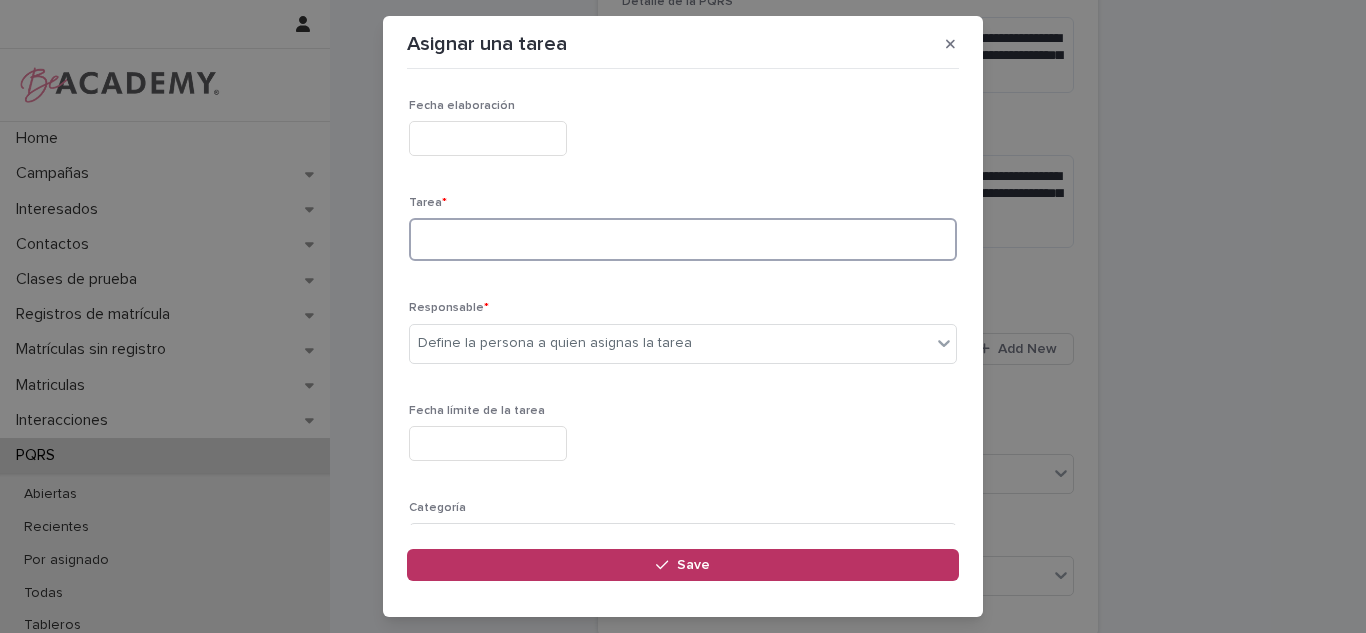 drag, startPoint x: 658, startPoint y: 246, endPoint x: 925, endPoint y: 128, distance: 291.91266 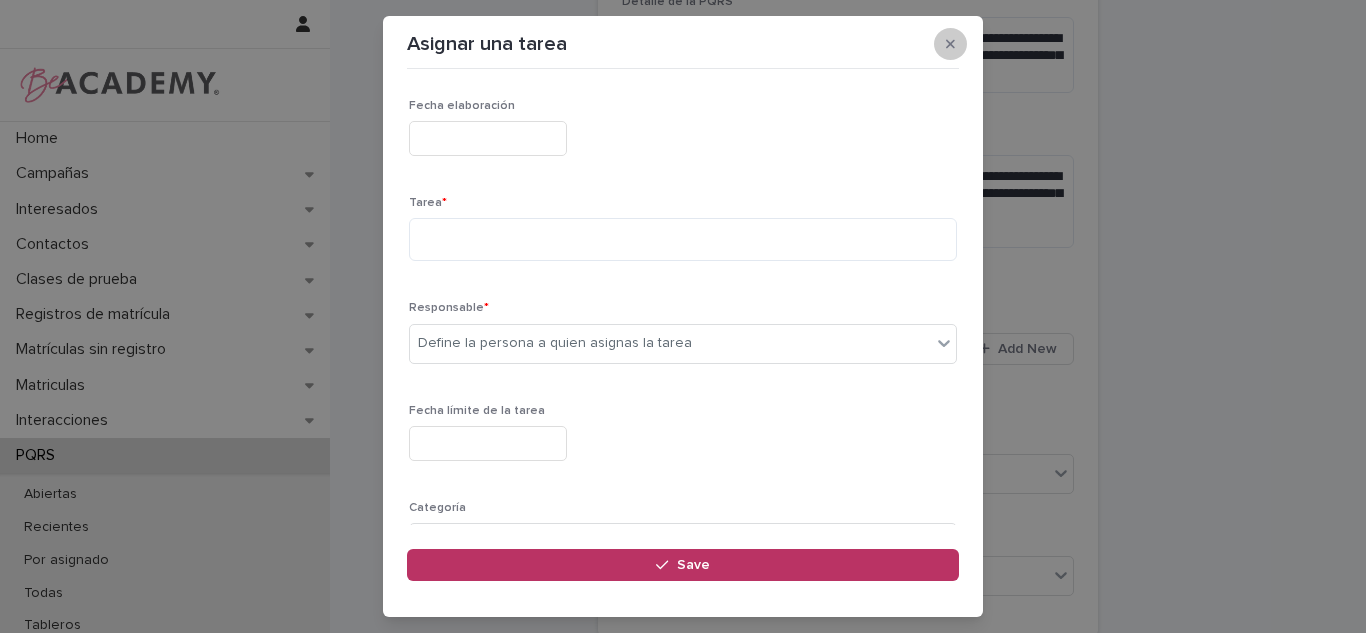 click at bounding box center [950, 44] 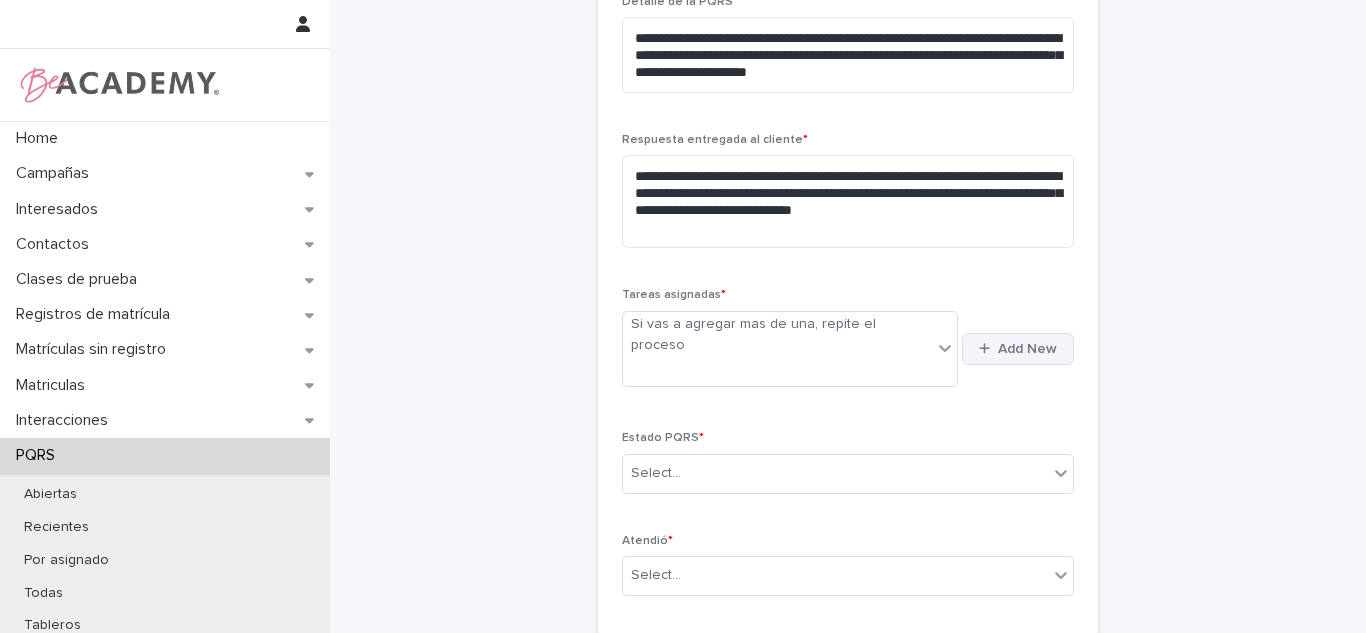 click on "Add New" at bounding box center [1027, 349] 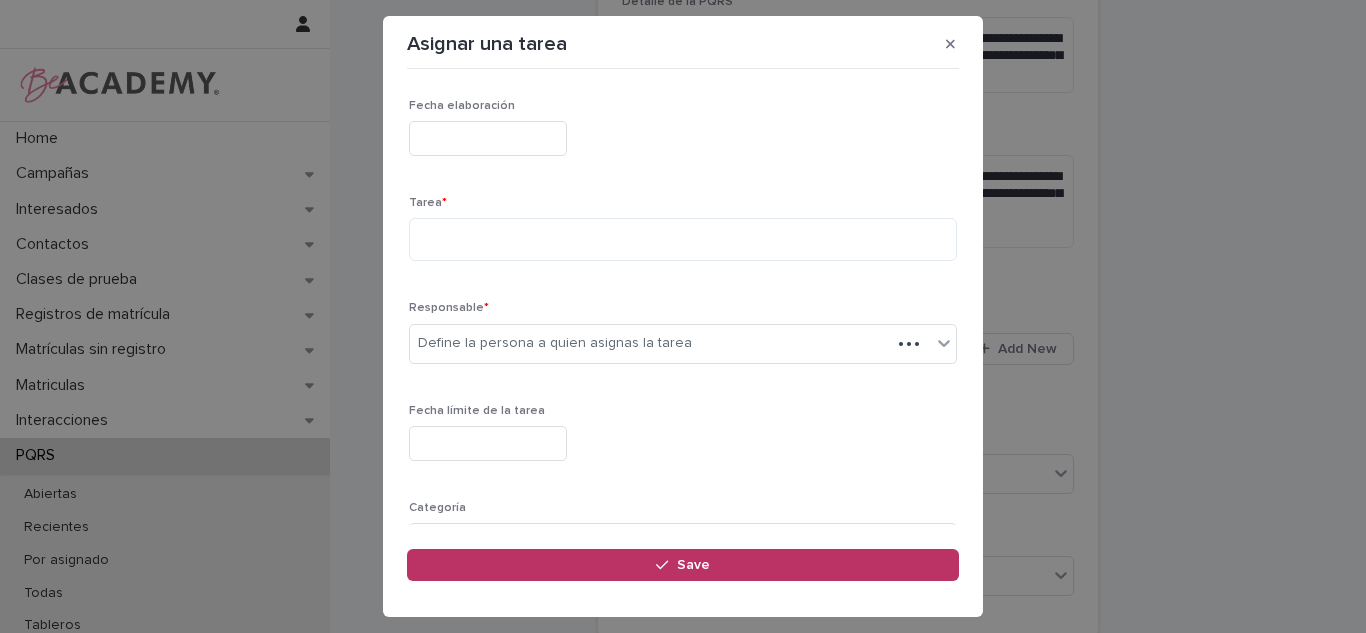 click on "Tarea *" at bounding box center [683, 236] 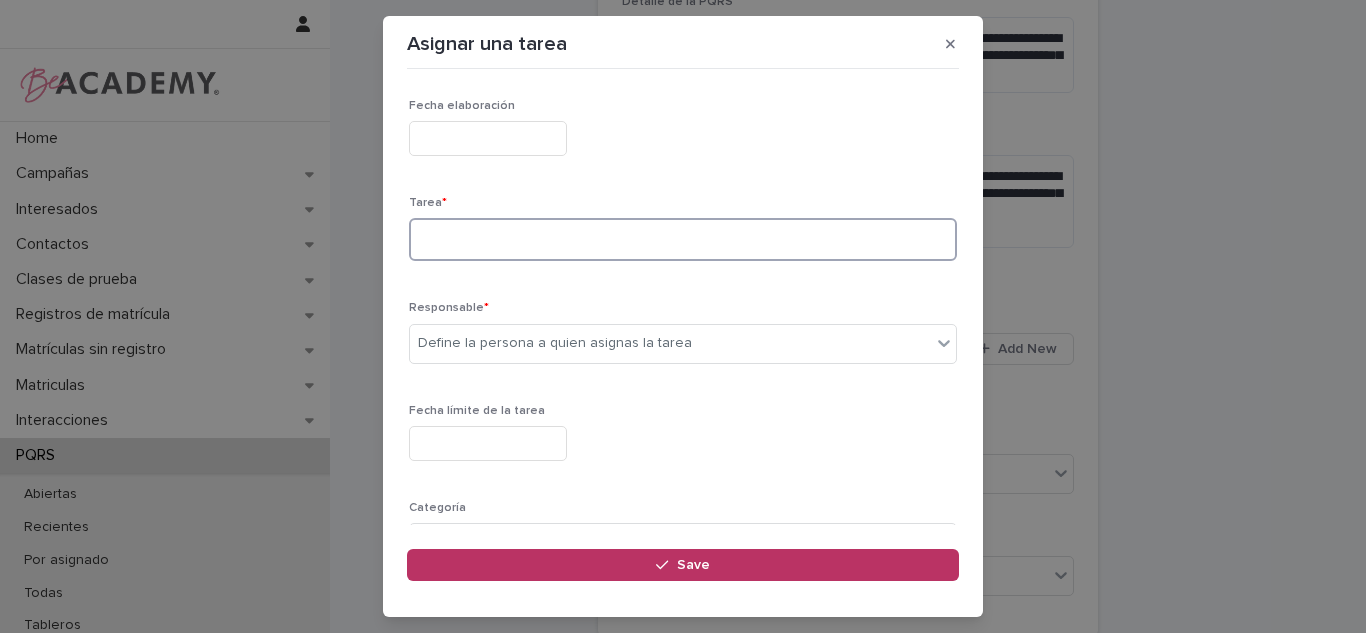 click at bounding box center [683, 239] 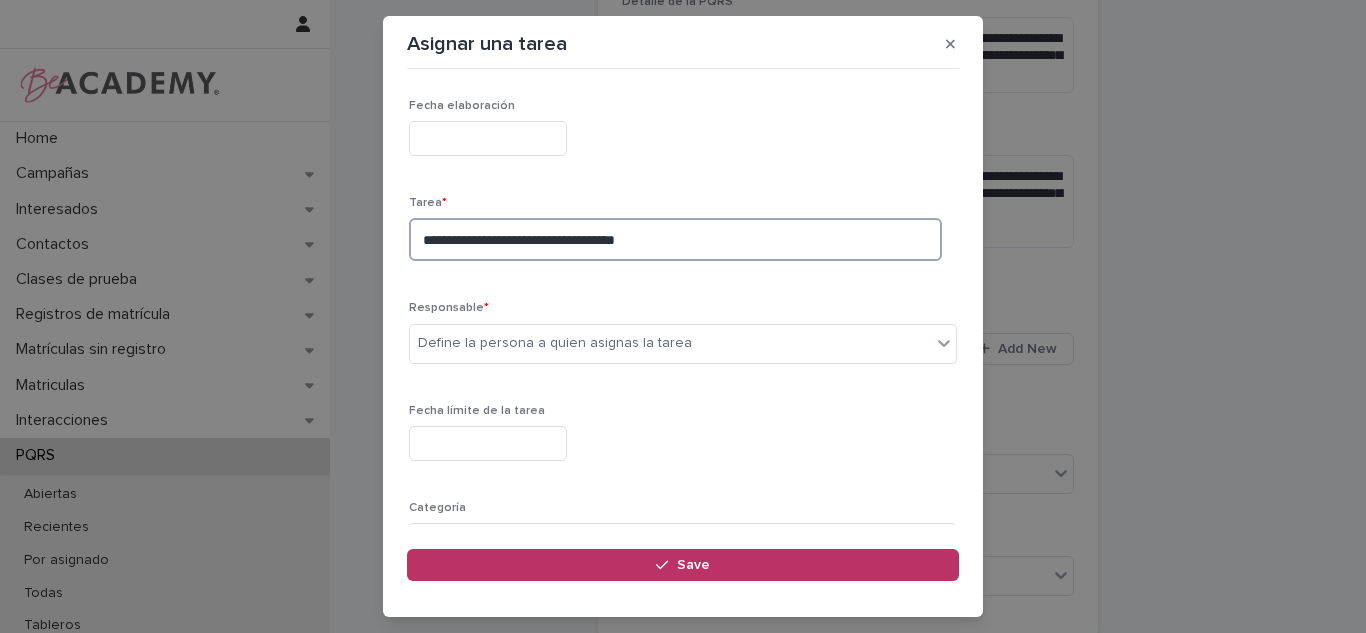 type on "**********" 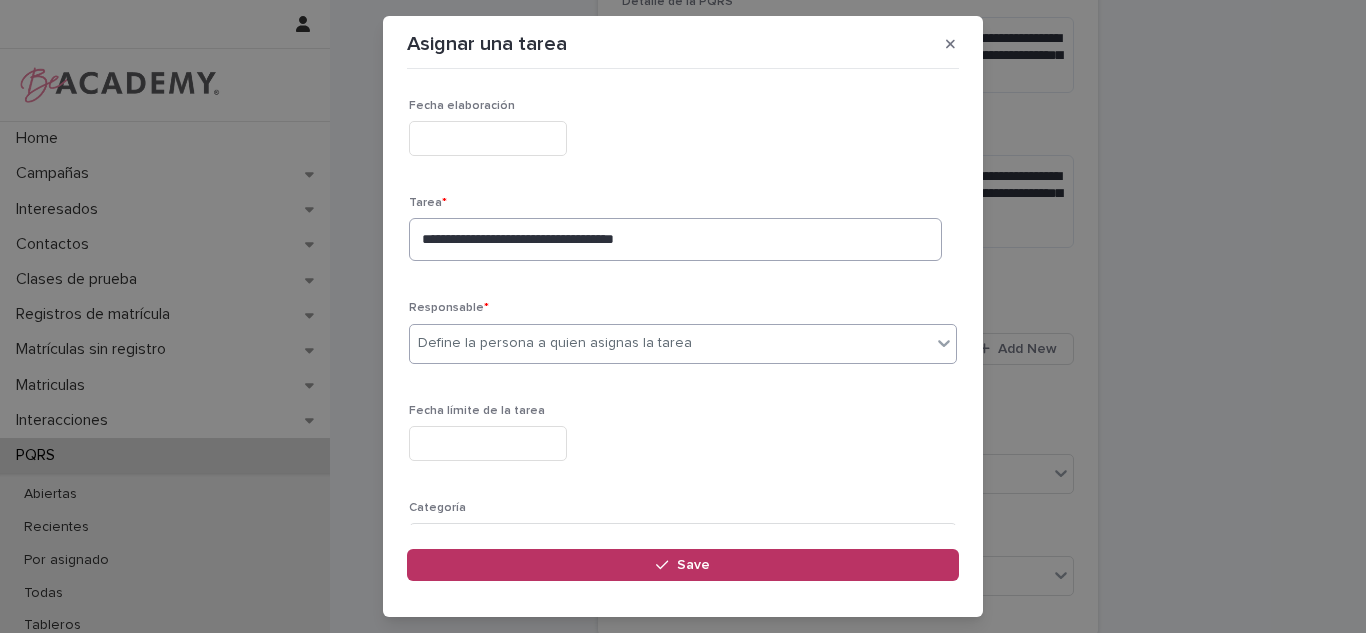 type on "*" 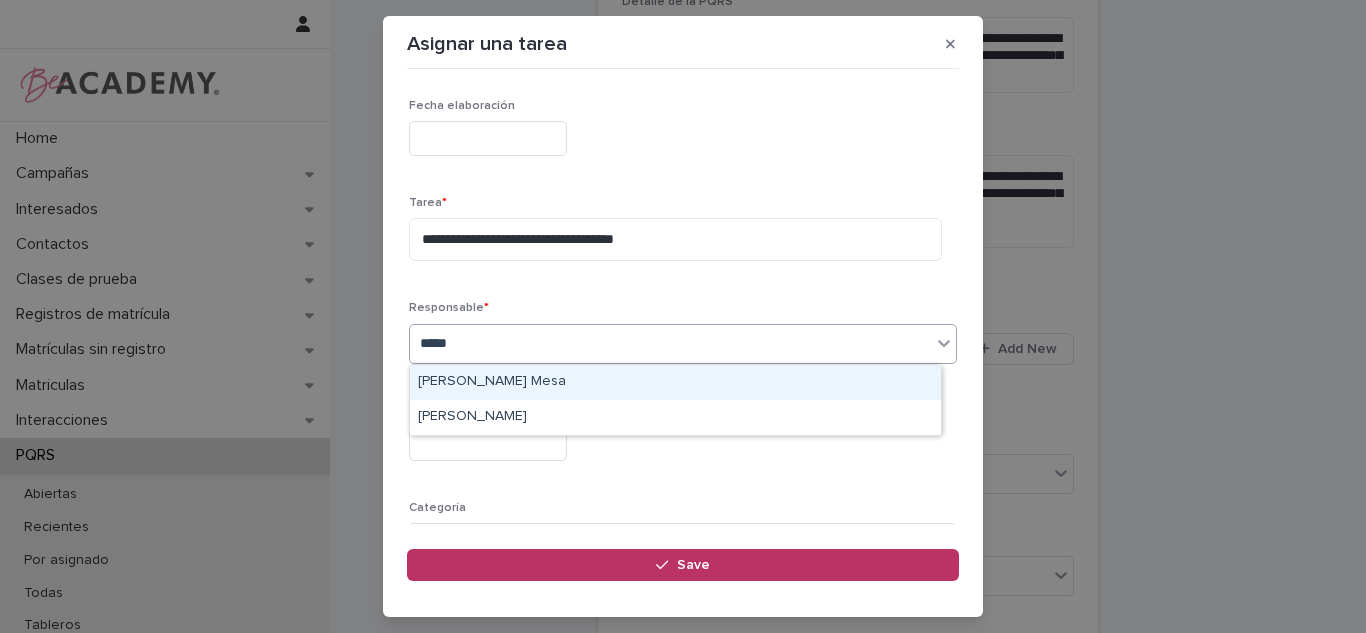 type on "******" 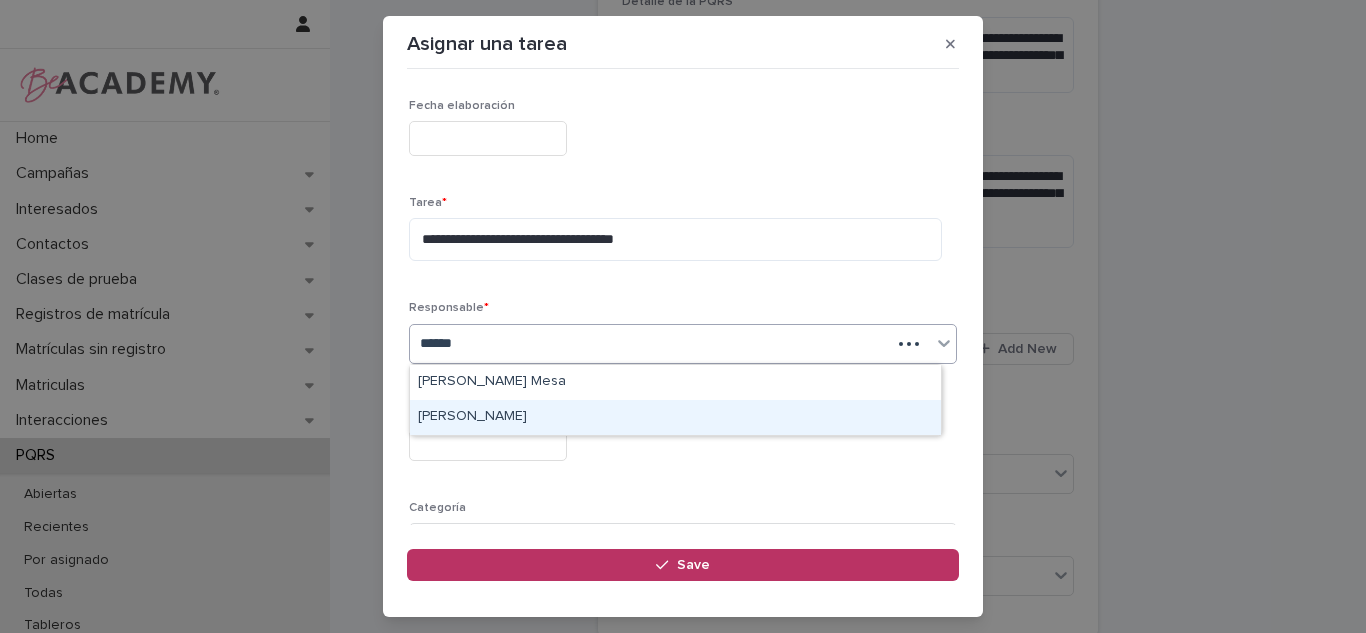 click on "[PERSON_NAME]" at bounding box center [675, 417] 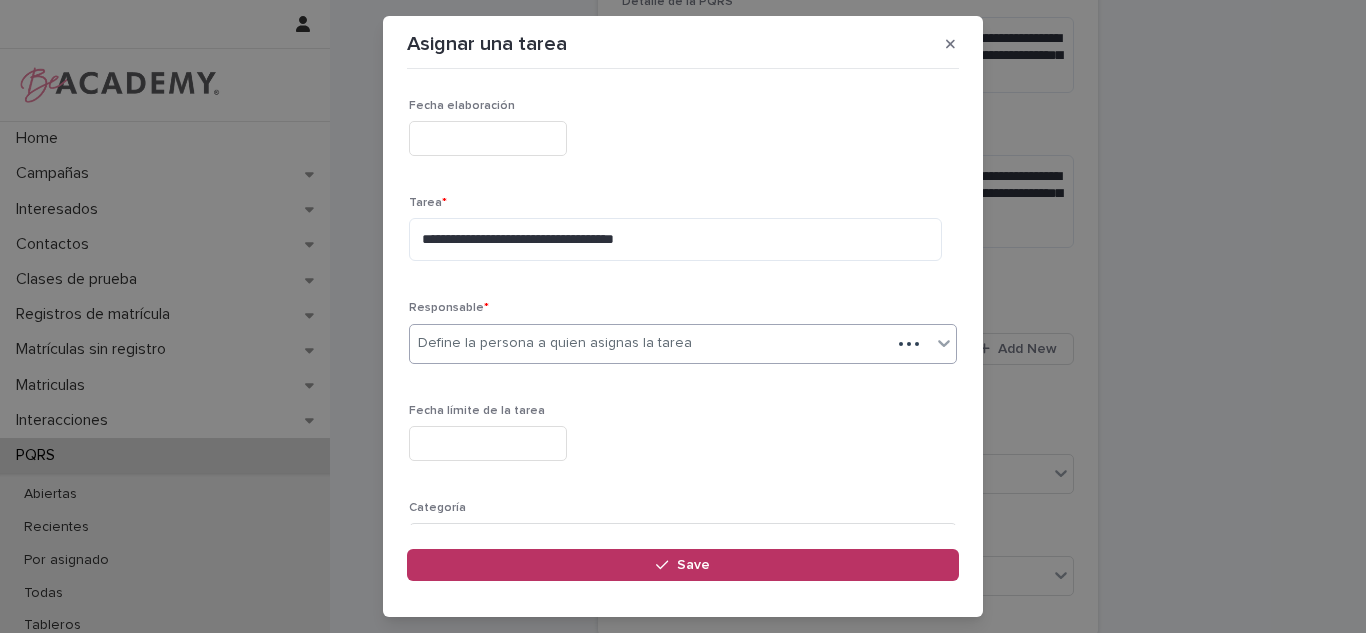 click at bounding box center (488, 443) 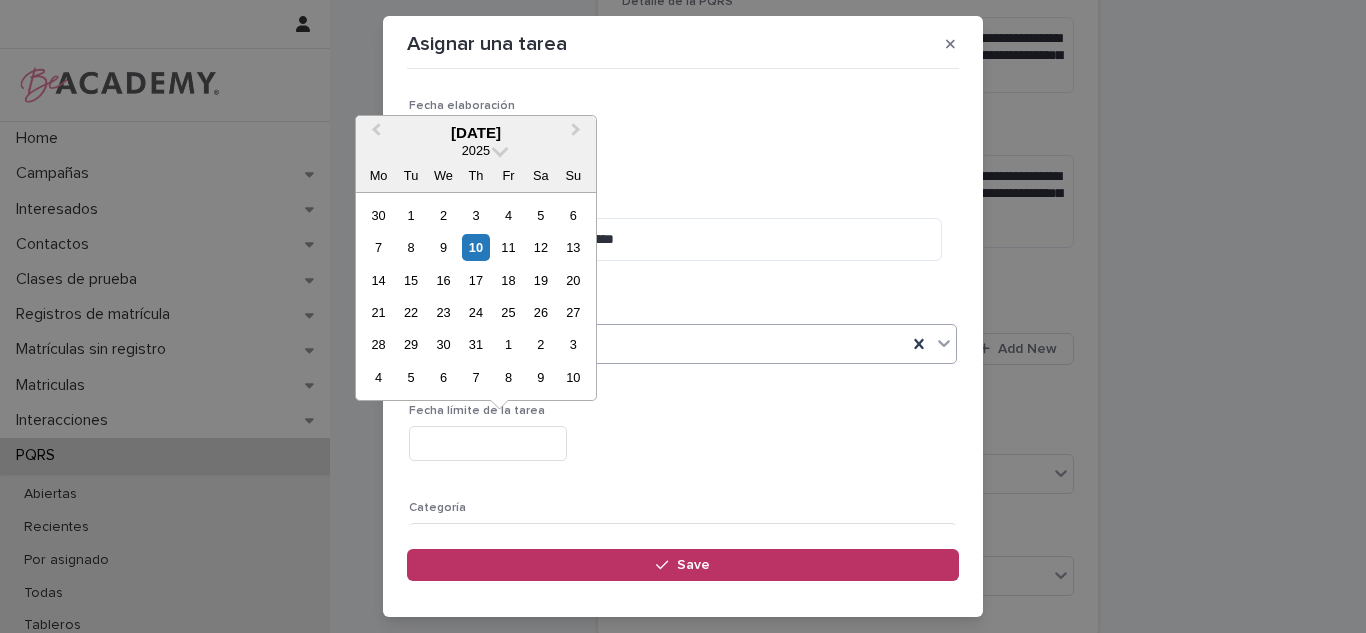 drag, startPoint x: 497, startPoint y: 250, endPoint x: 632, endPoint y: 357, distance: 172.26143 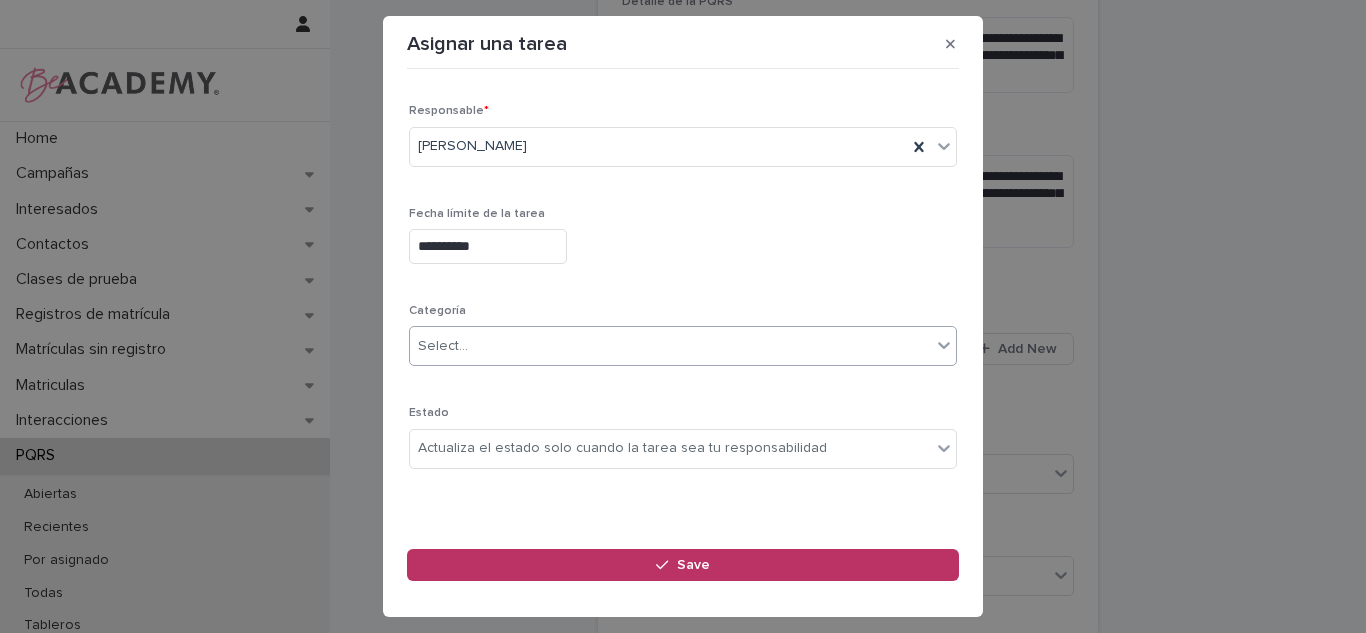 scroll, scrollTop: 198, scrollLeft: 0, axis: vertical 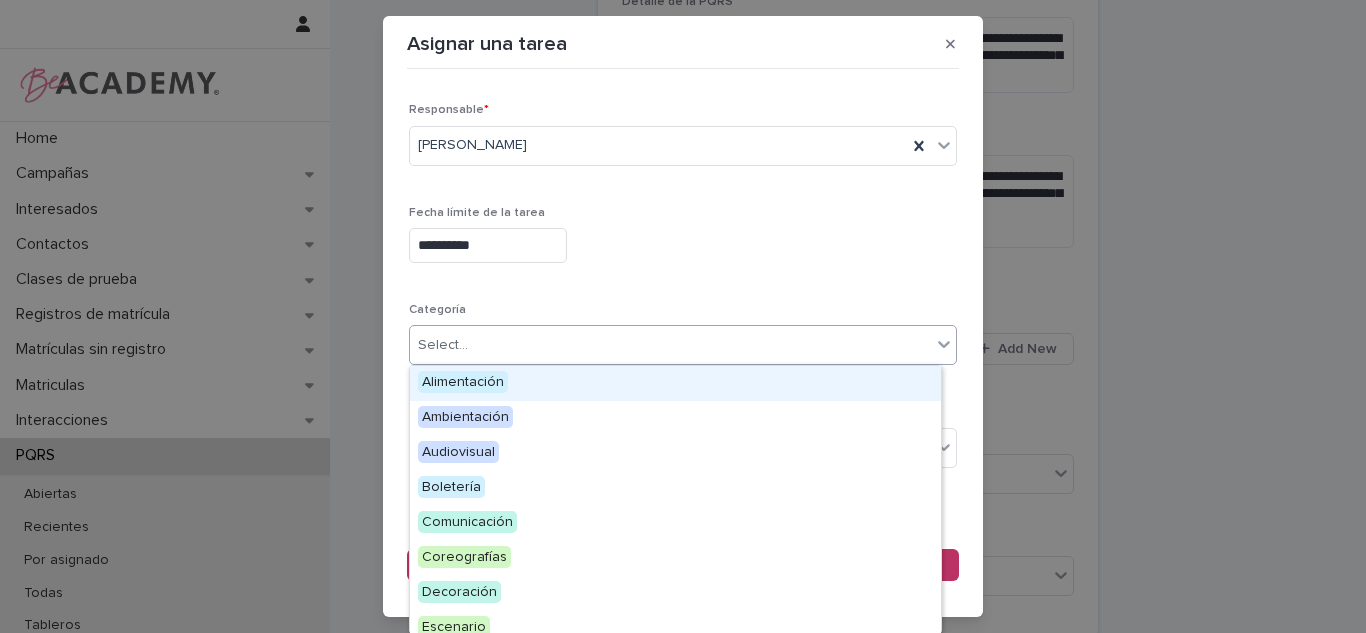 click on "Select..." at bounding box center [670, 345] 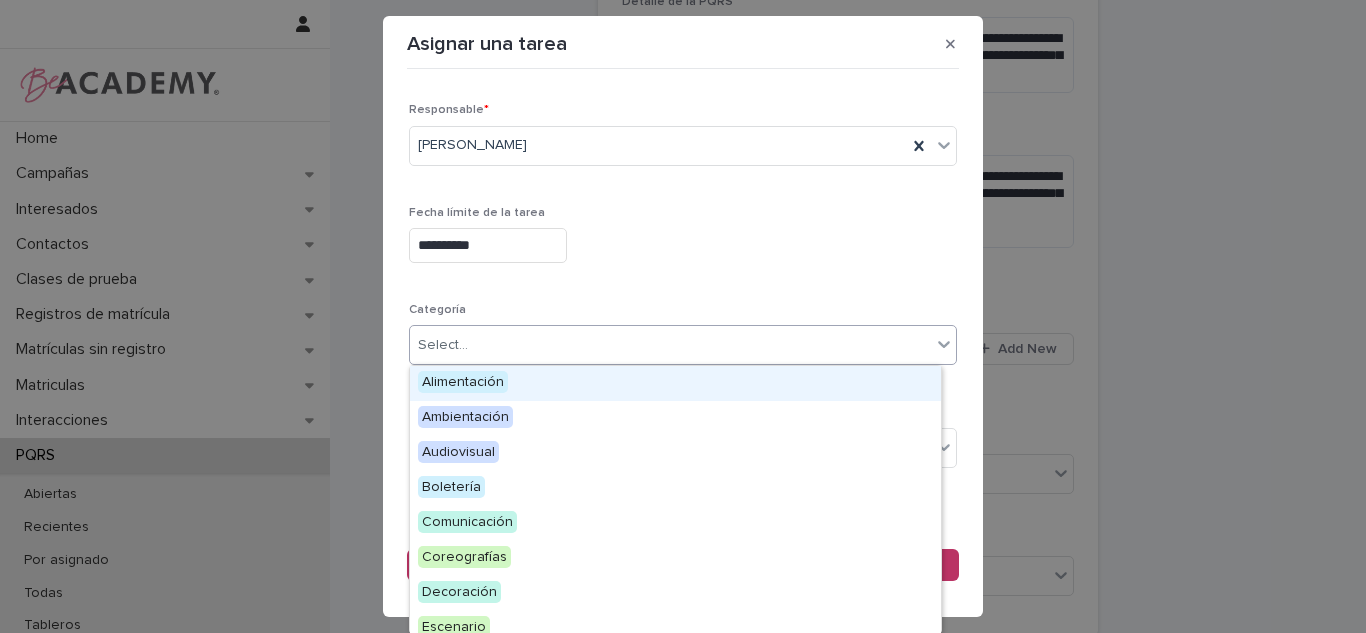 click on "**********" at bounding box center [683, 192] 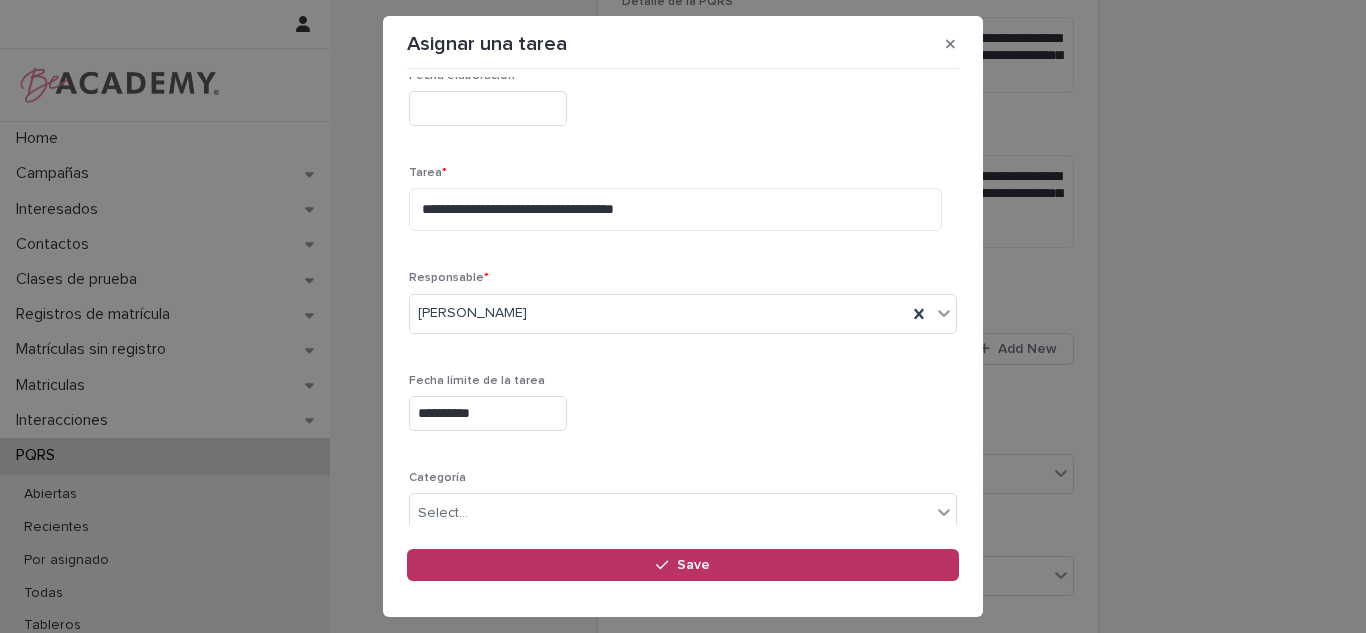 scroll, scrollTop: 36, scrollLeft: 0, axis: vertical 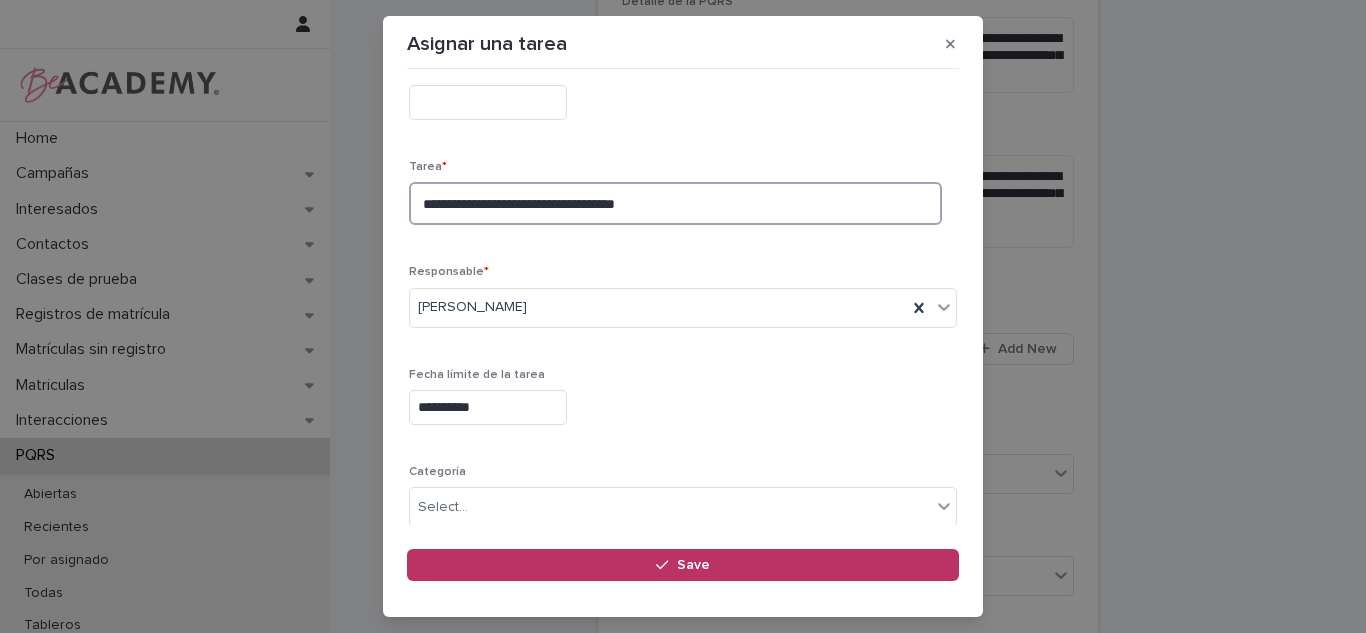 click on "**********" at bounding box center [675, 203] 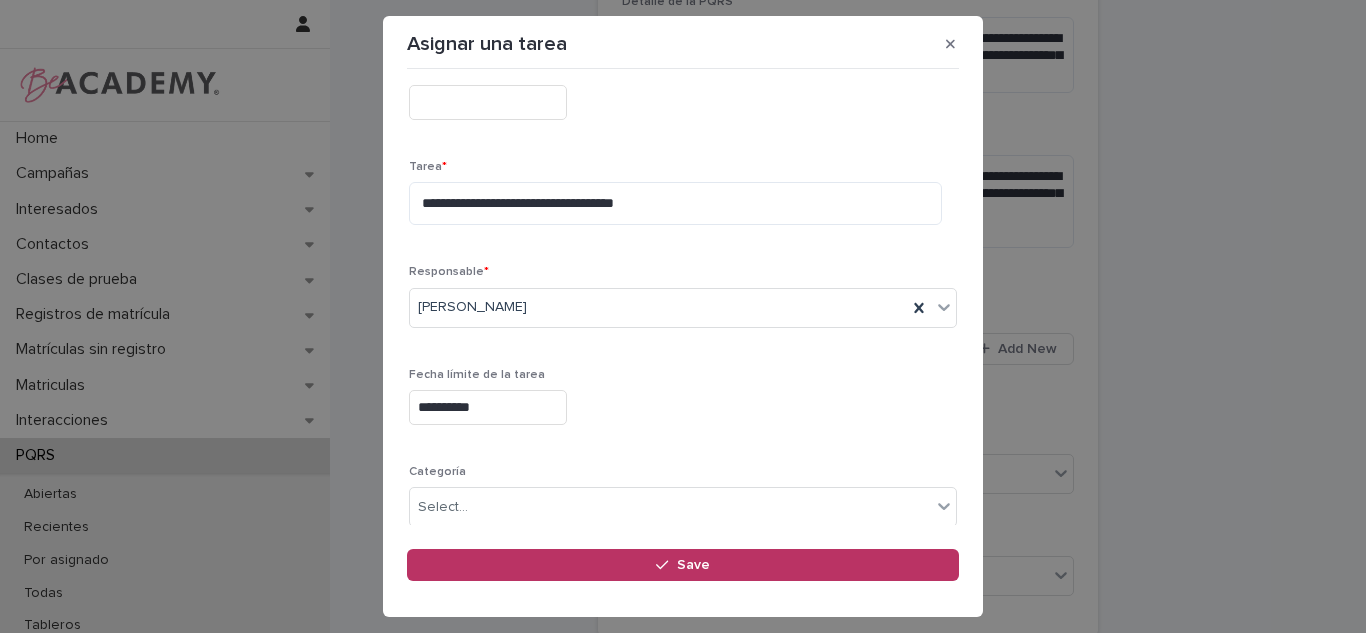 click on "**********" at bounding box center [683, 354] 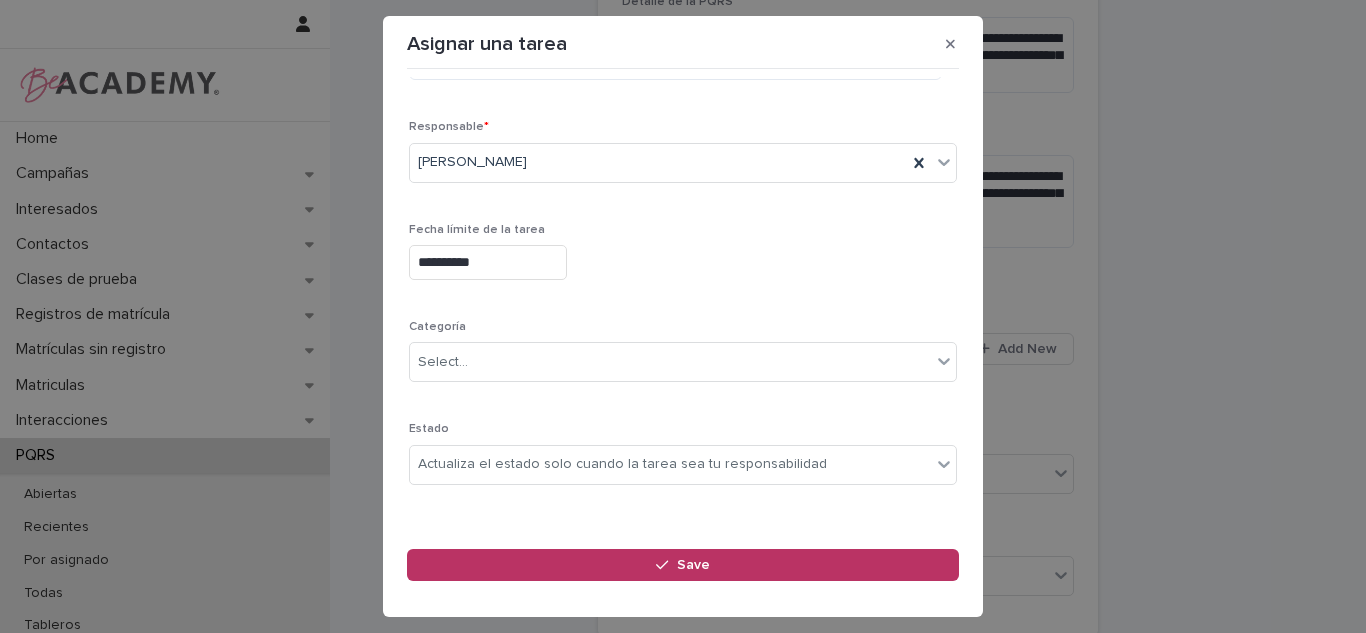 scroll, scrollTop: 203, scrollLeft: 0, axis: vertical 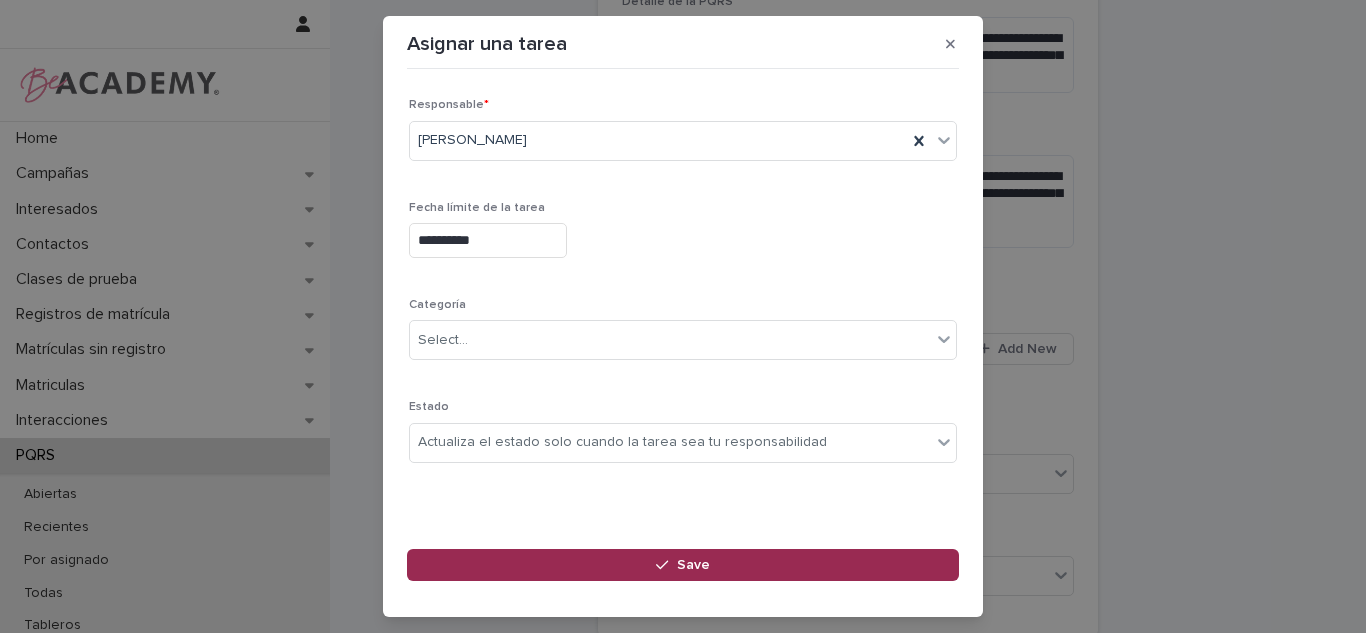 click on "Save" at bounding box center [683, 565] 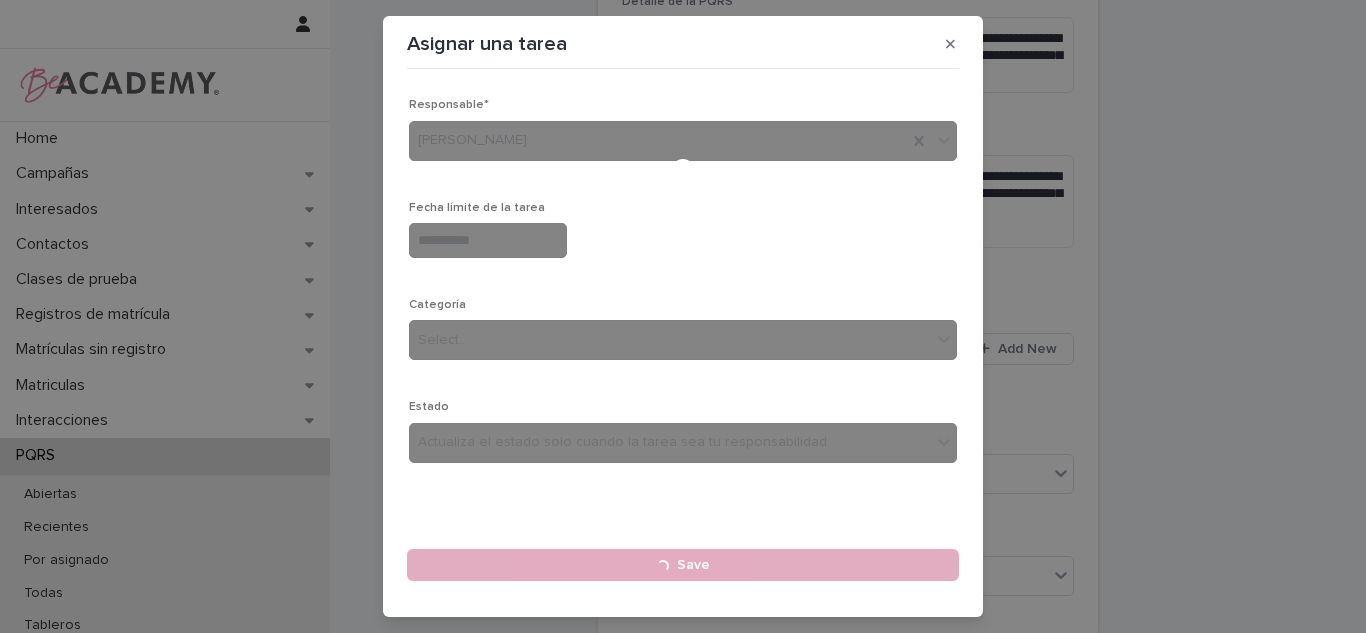 type 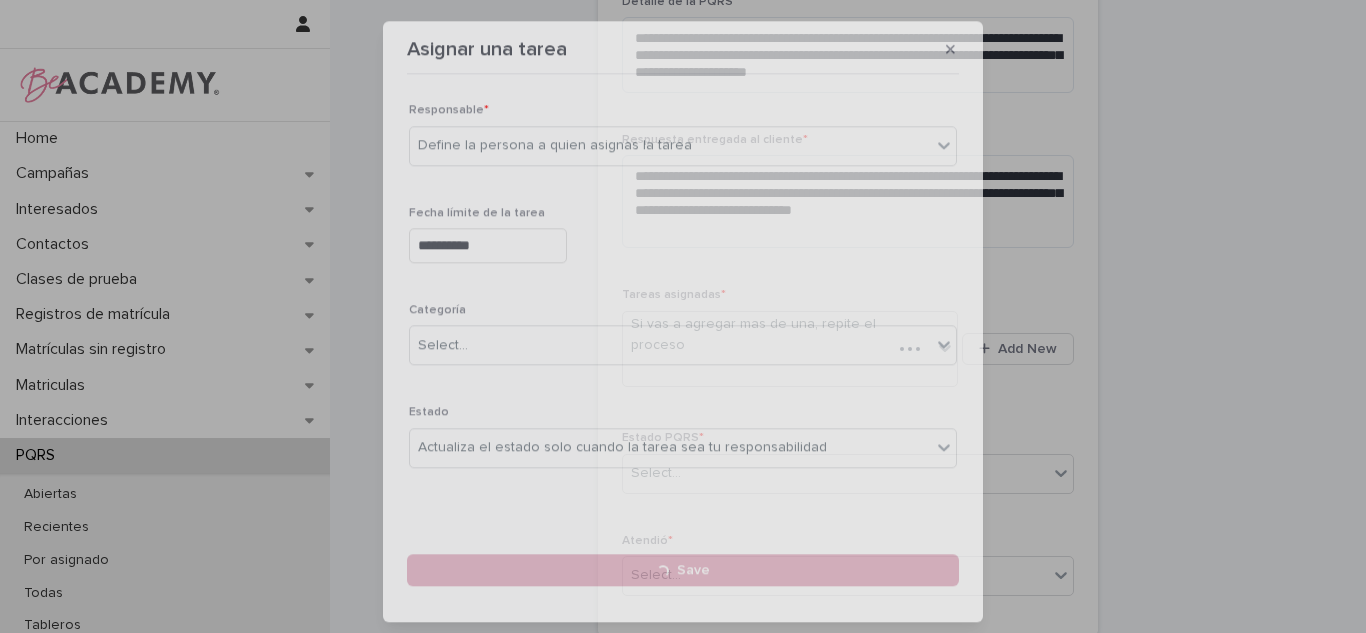 scroll, scrollTop: 736, scrollLeft: 0, axis: vertical 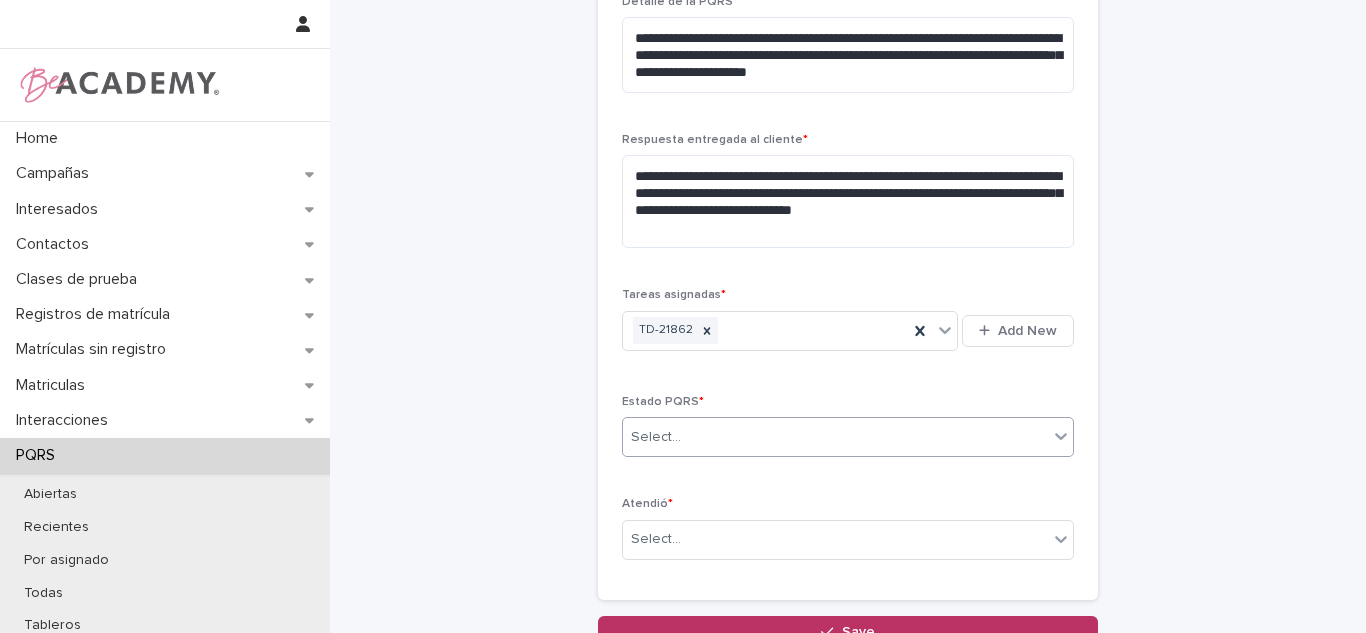 drag, startPoint x: 692, startPoint y: 427, endPoint x: 689, endPoint y: 444, distance: 17.262676 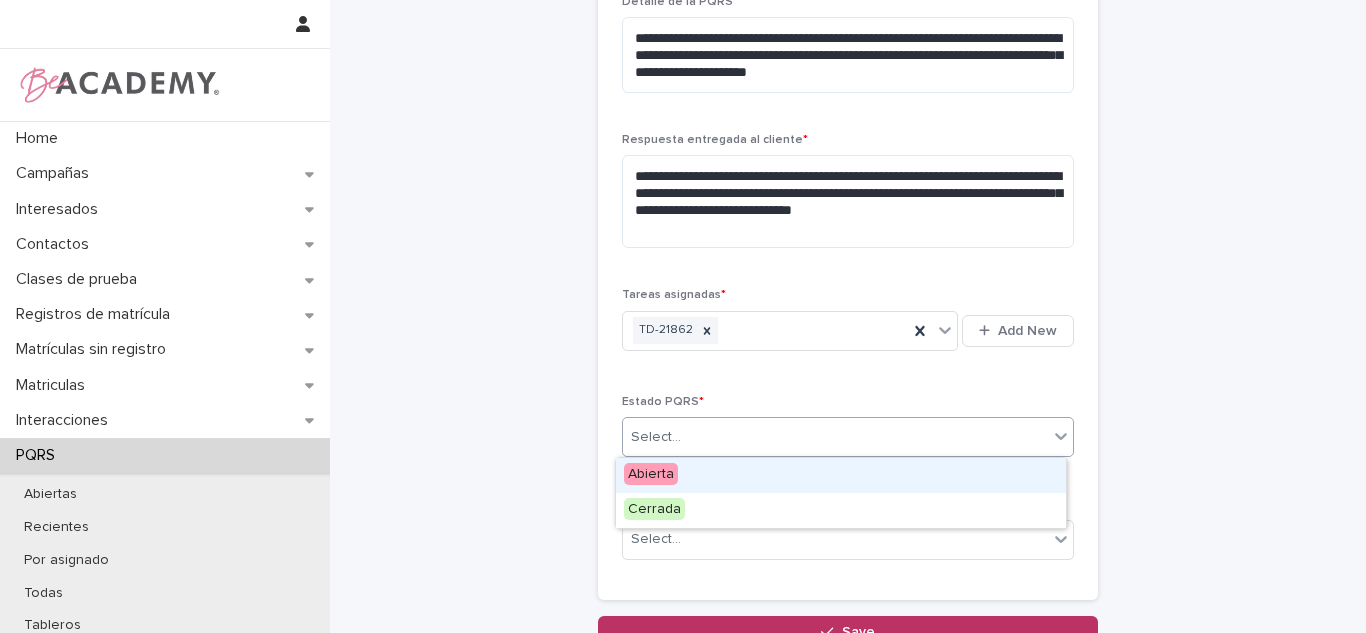 click on "Abierta" at bounding box center [841, 475] 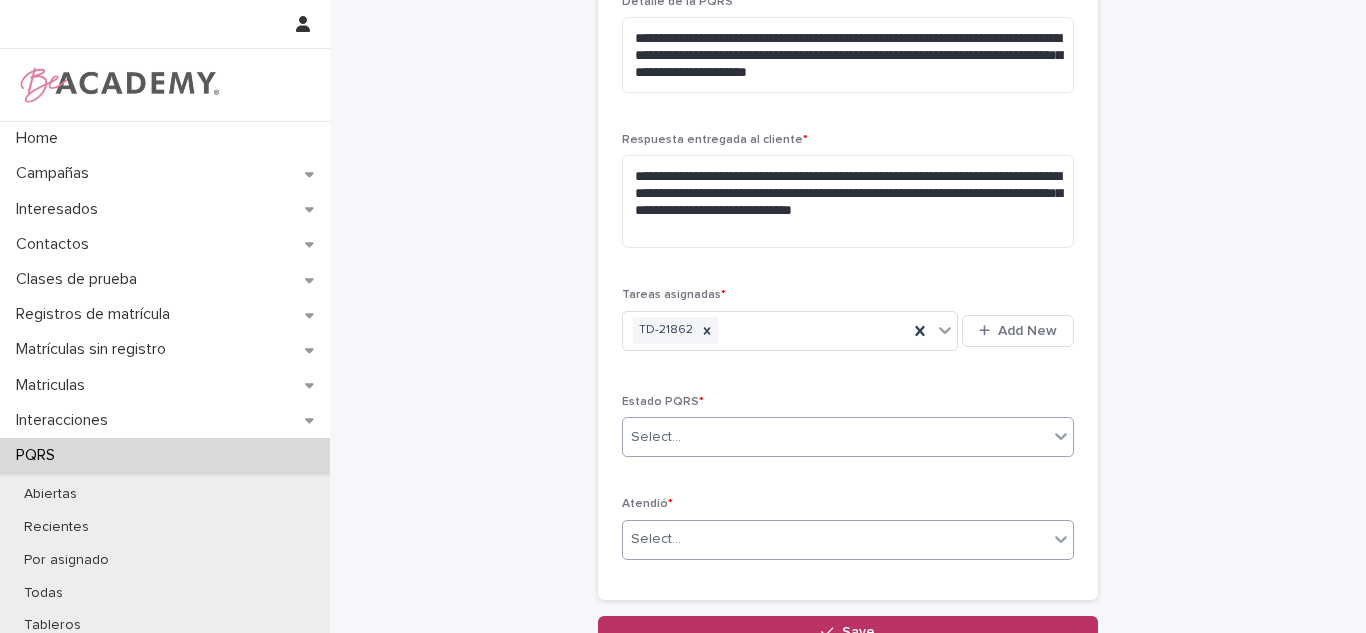 click on "Select..." at bounding box center (835, 539) 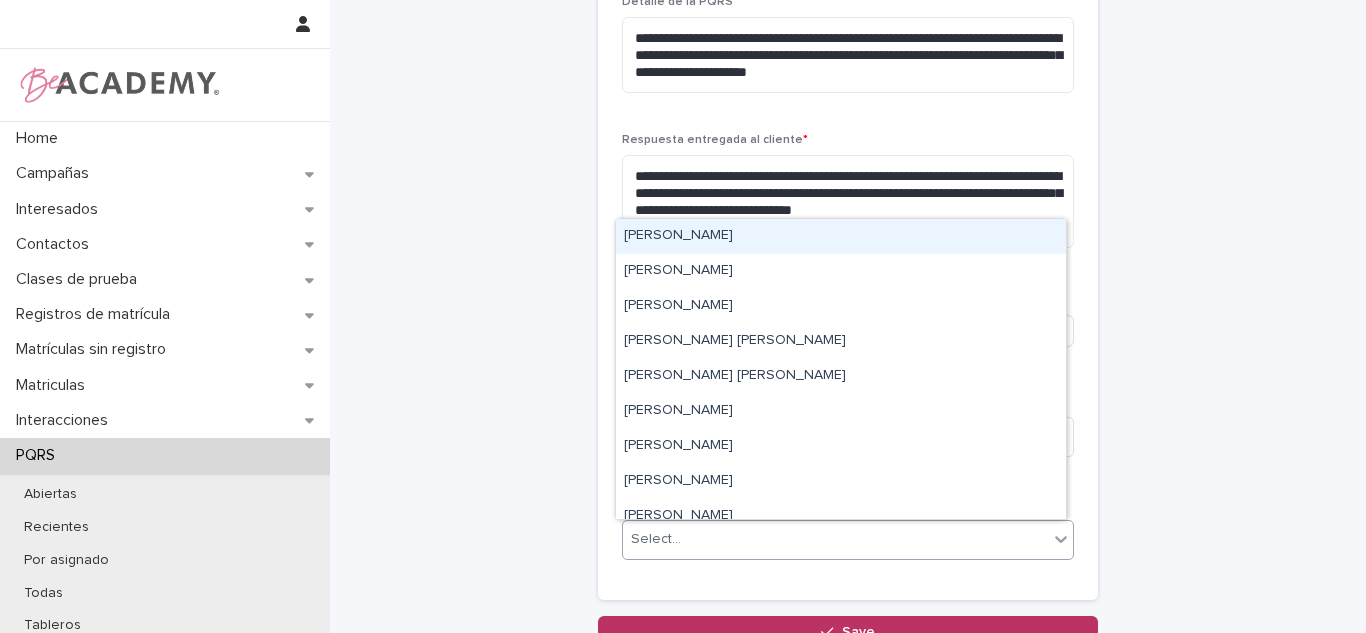 click on "[PERSON_NAME]" at bounding box center (841, 236) 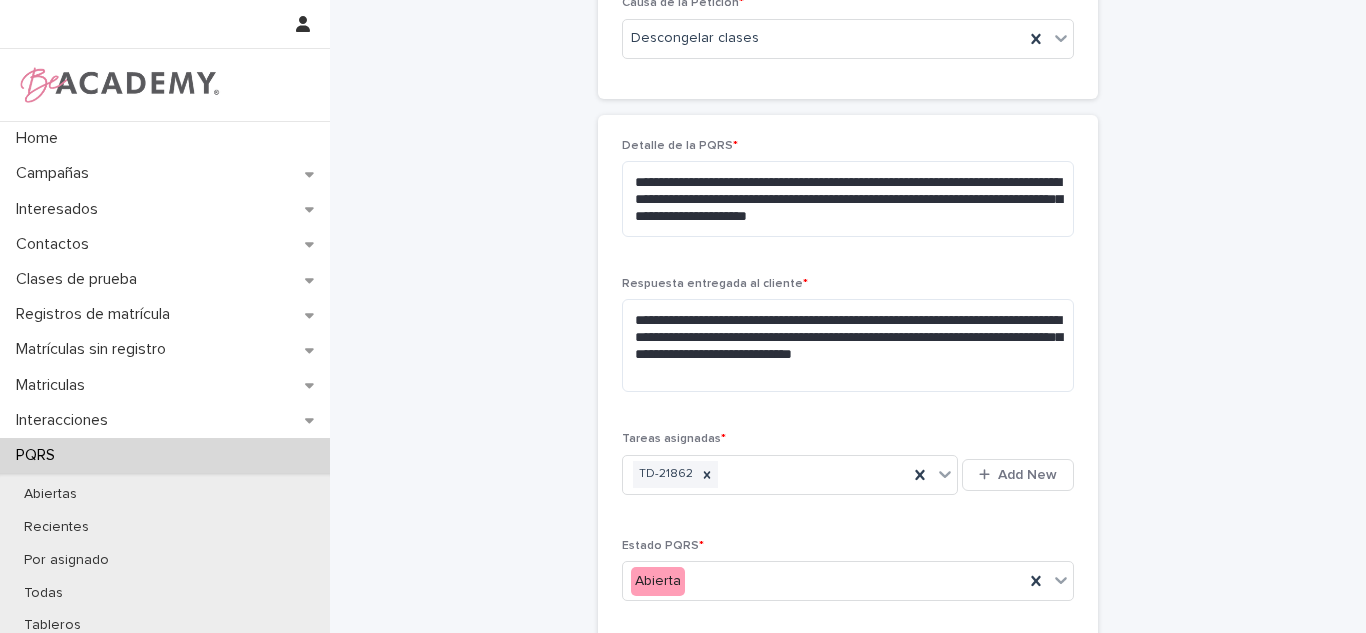 scroll, scrollTop: 492, scrollLeft: 0, axis: vertical 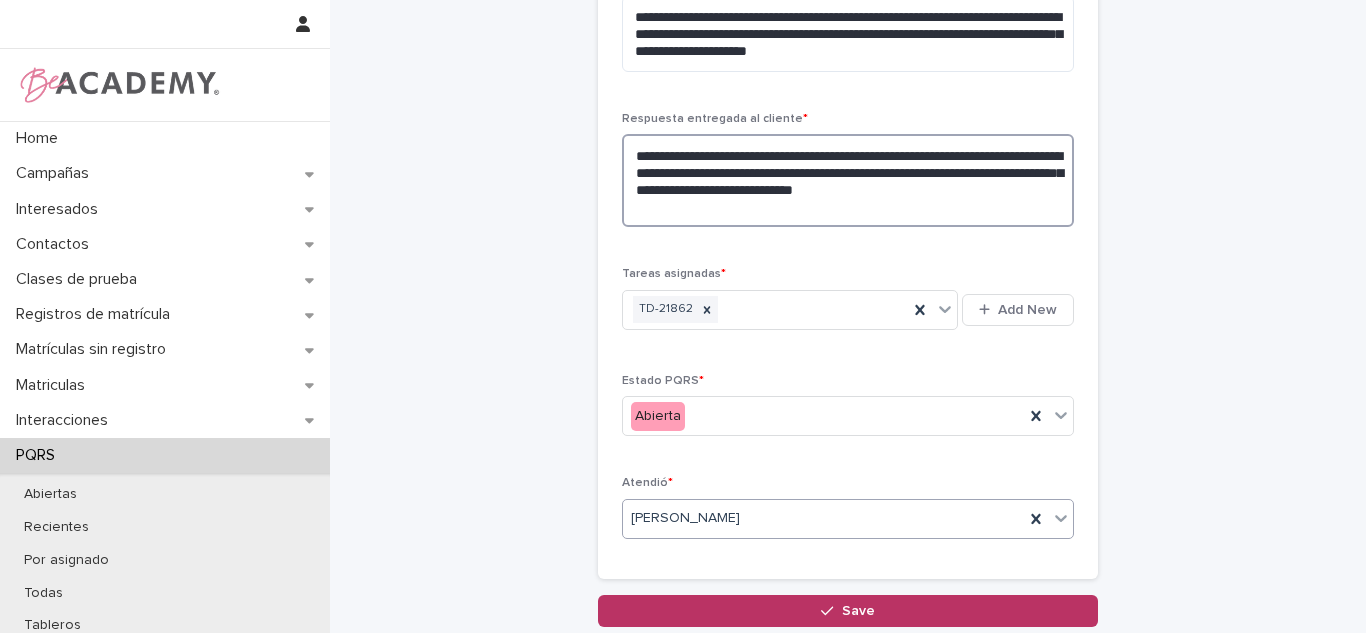 click on "**********" at bounding box center [848, 180] 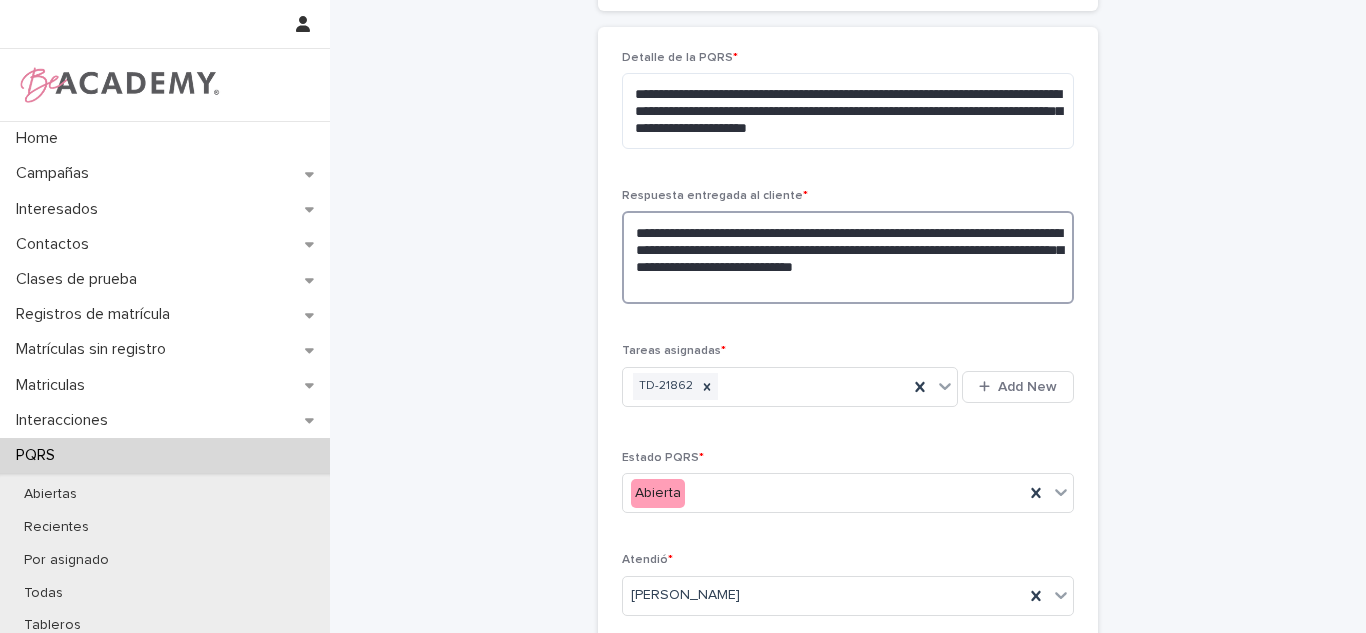 scroll, scrollTop: 667, scrollLeft: 0, axis: vertical 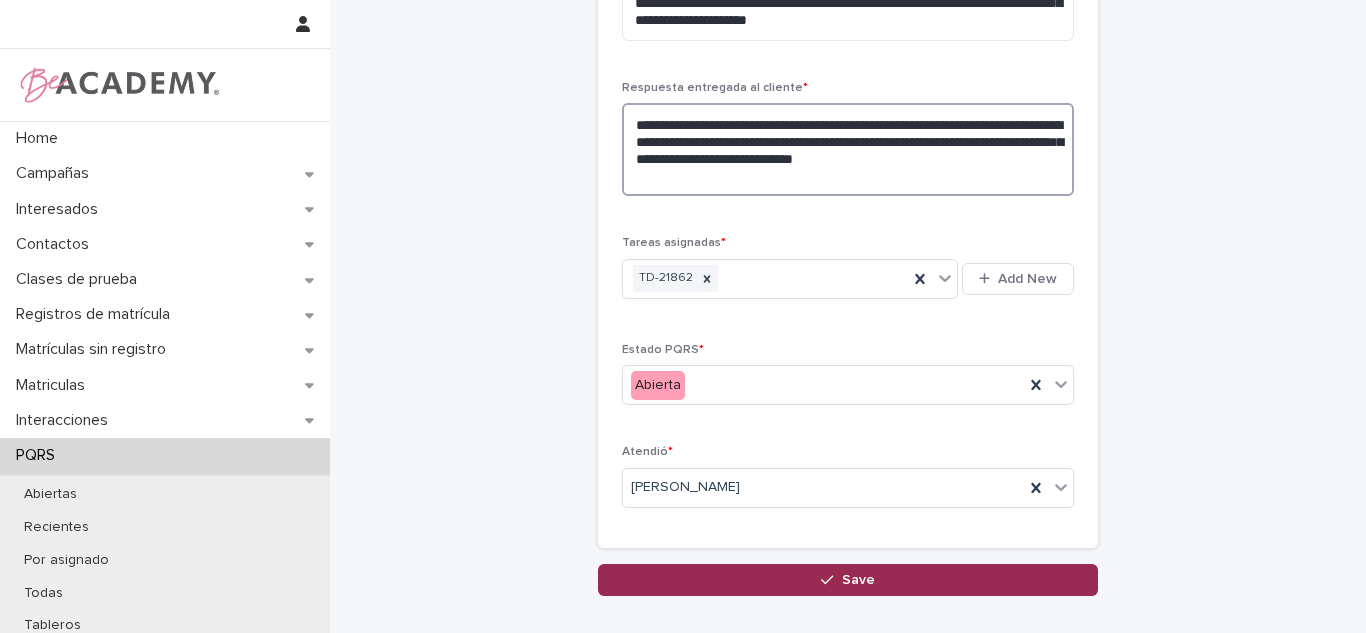 type on "**********" 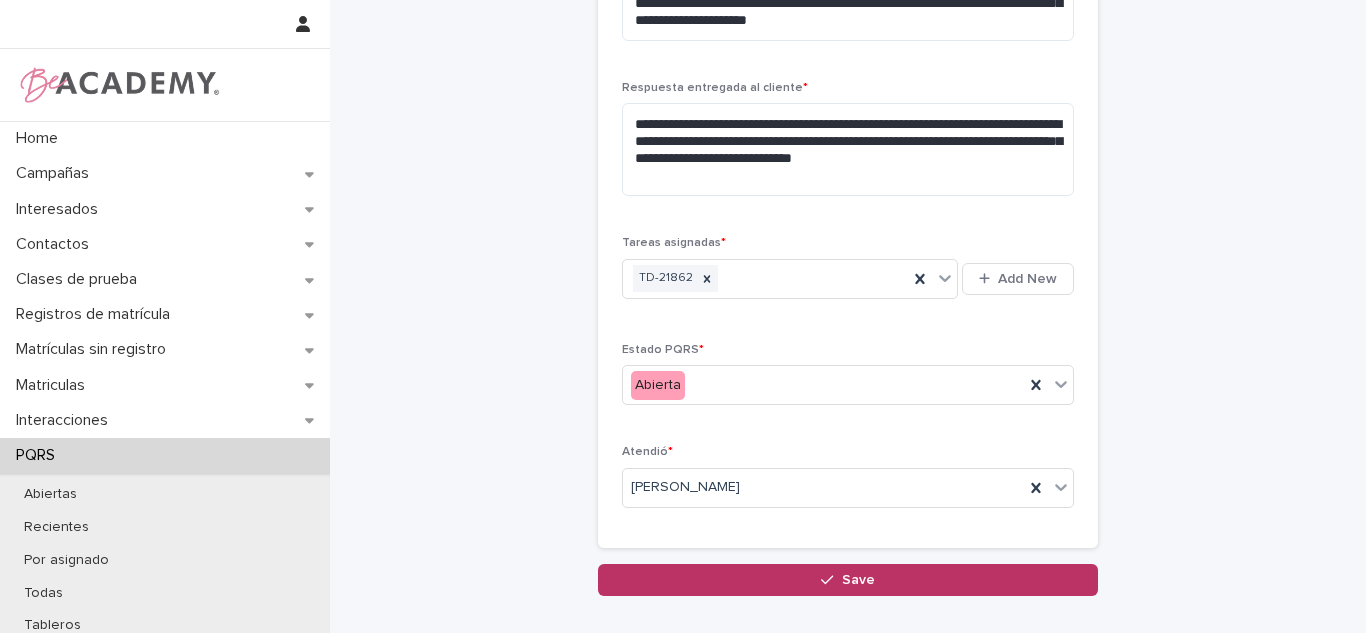 click on "Save" at bounding box center [848, 580] 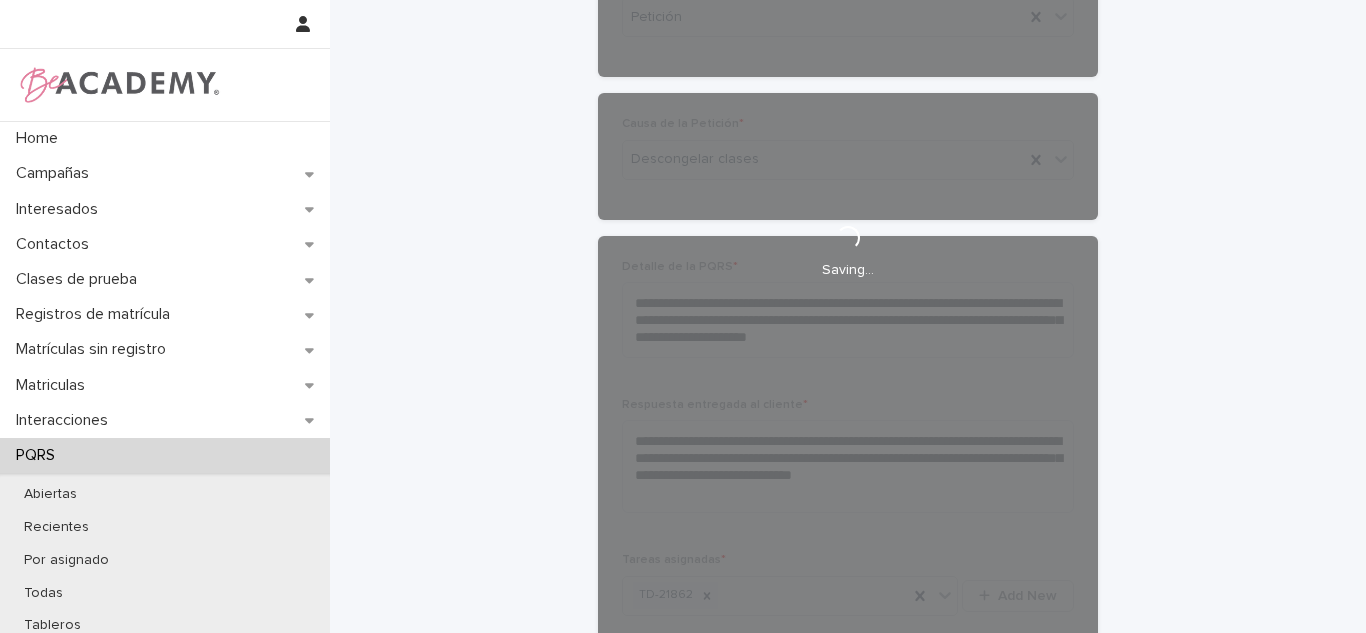 scroll, scrollTop: 466, scrollLeft: 0, axis: vertical 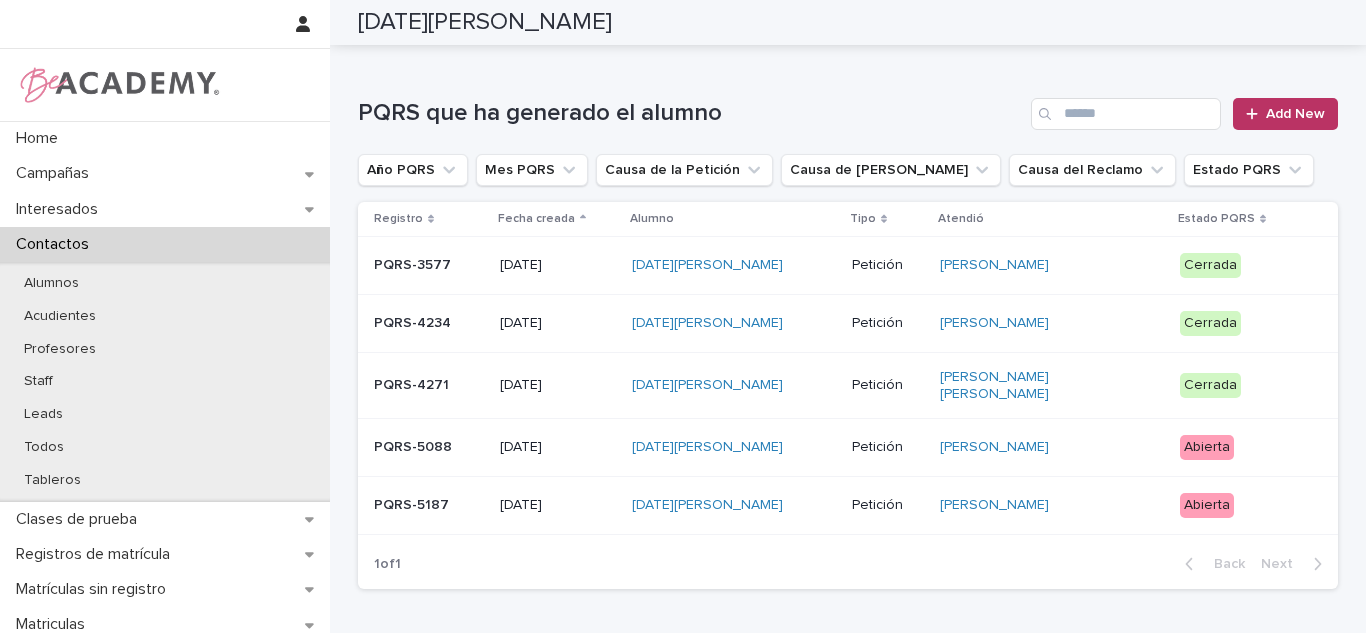 click on "[PERSON_NAME]" at bounding box center [1052, 447] 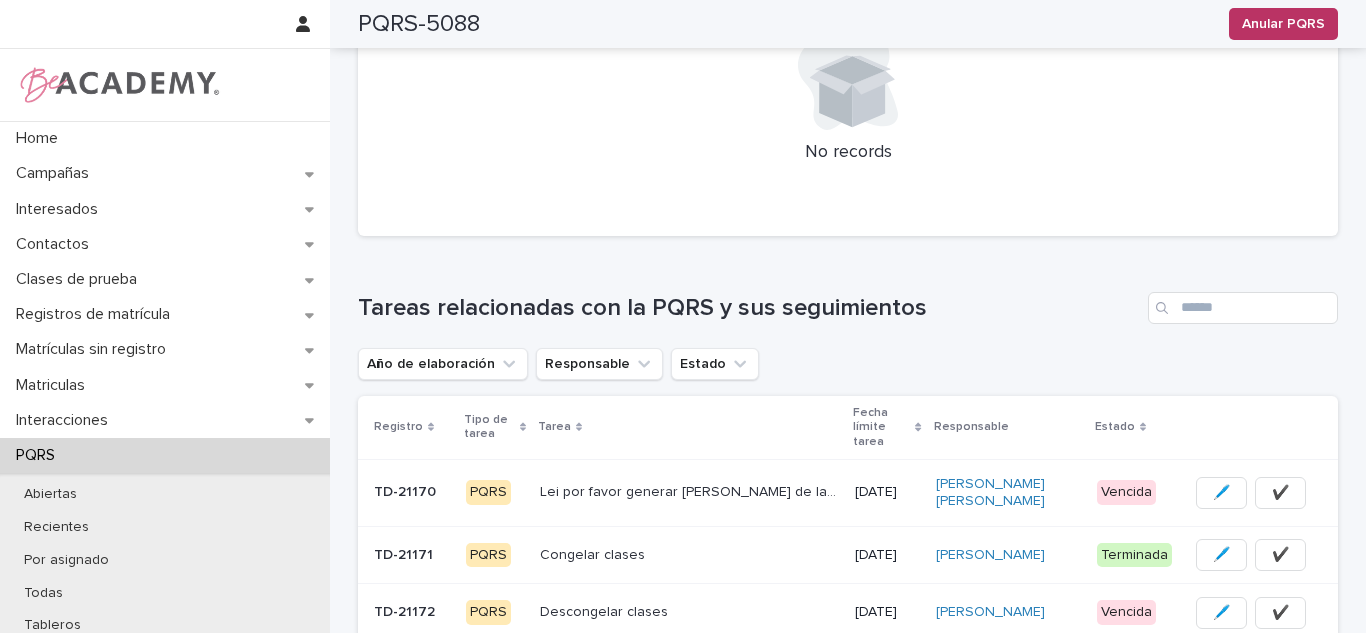 scroll, scrollTop: 887, scrollLeft: 0, axis: vertical 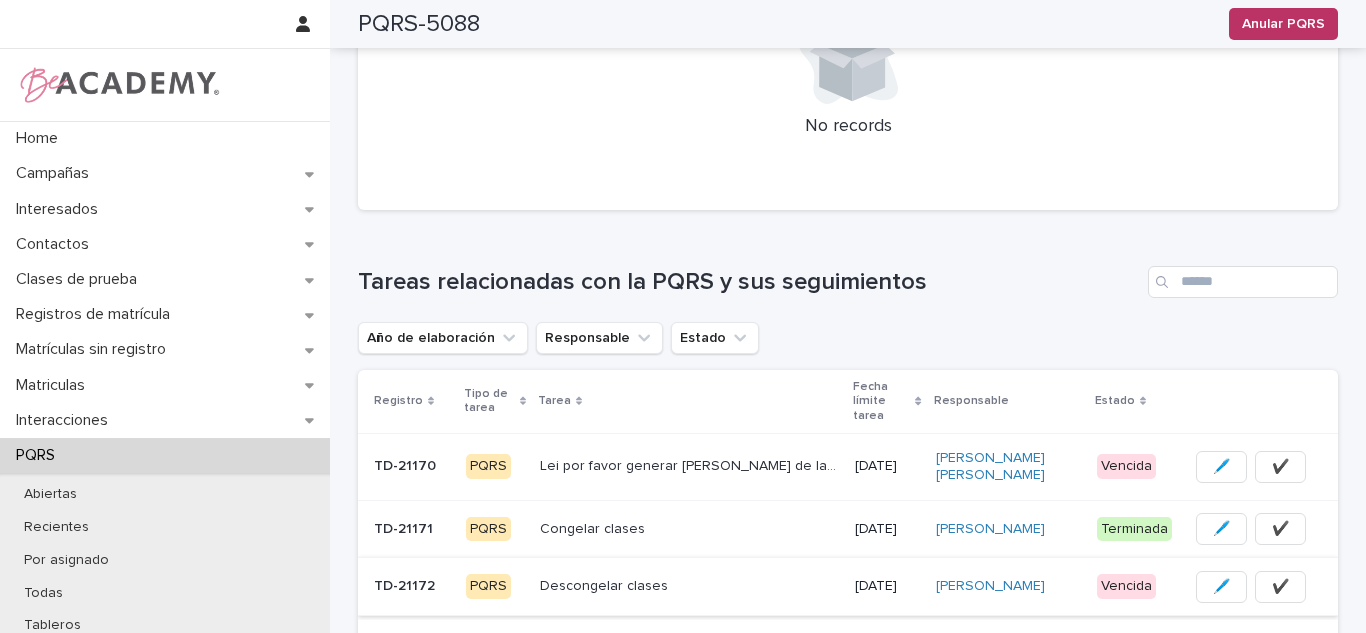 click on "✔️" at bounding box center (1280, 587) 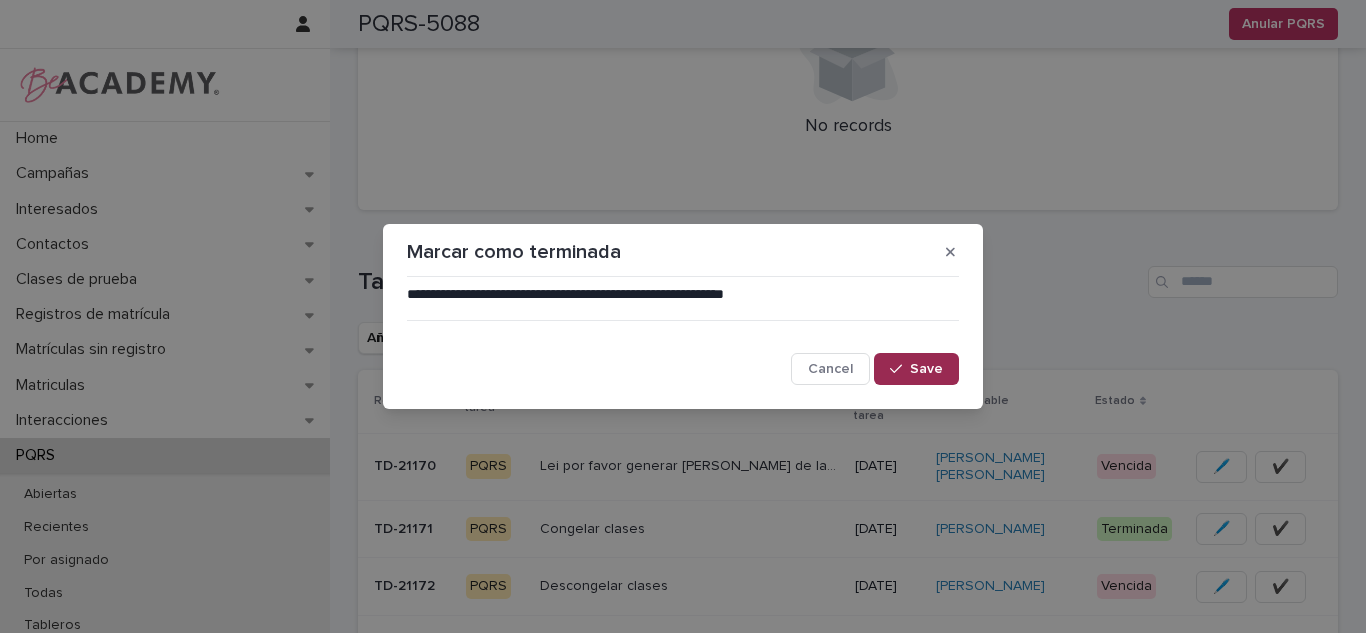 click on "Save" at bounding box center (916, 369) 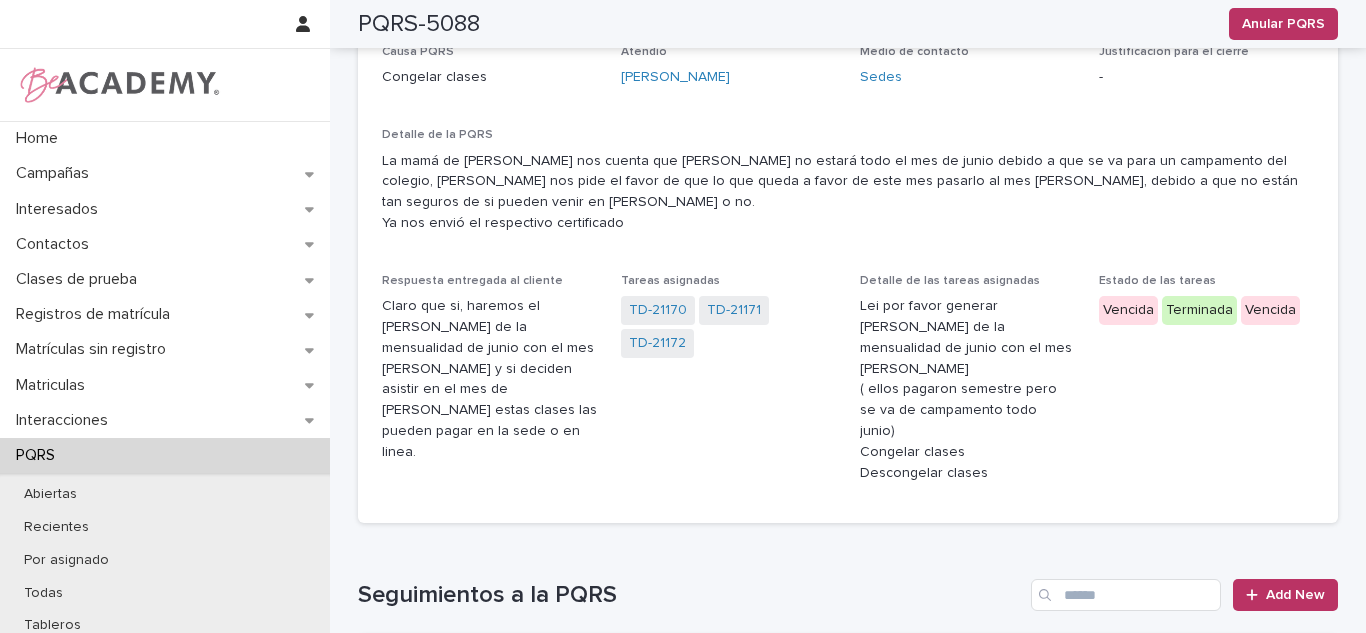 scroll, scrollTop: 0, scrollLeft: 0, axis: both 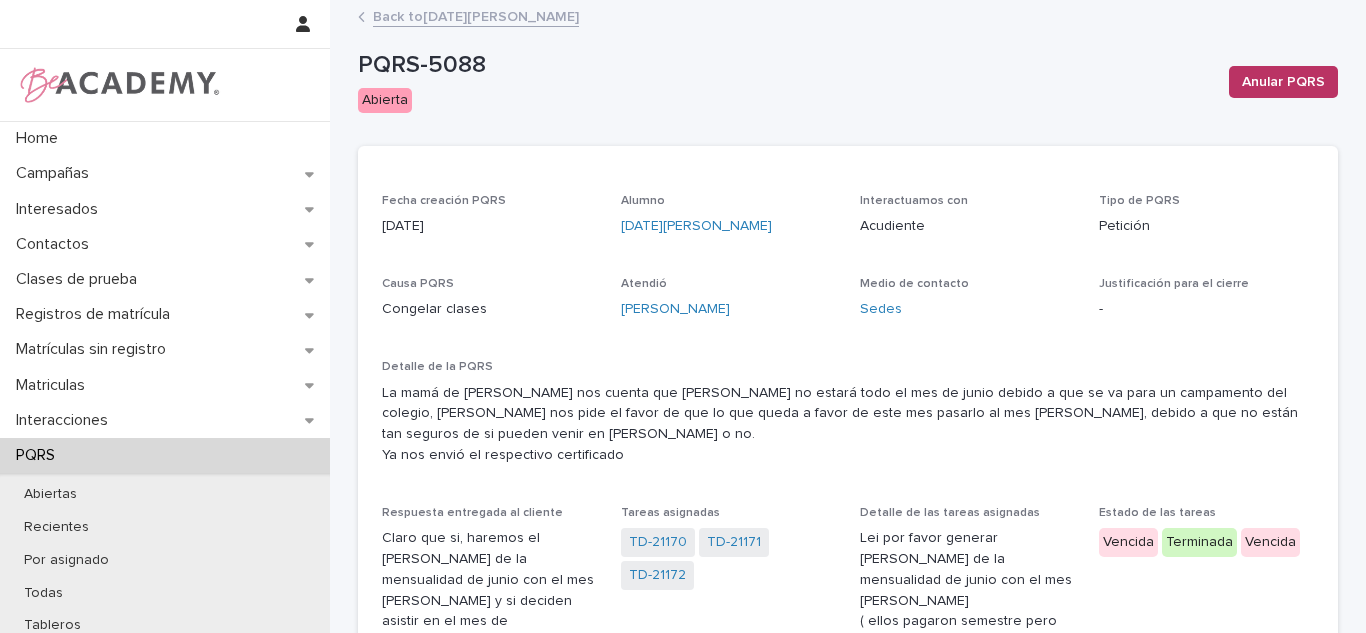 click on "Back to  [DATE][PERSON_NAME]" at bounding box center (476, 15) 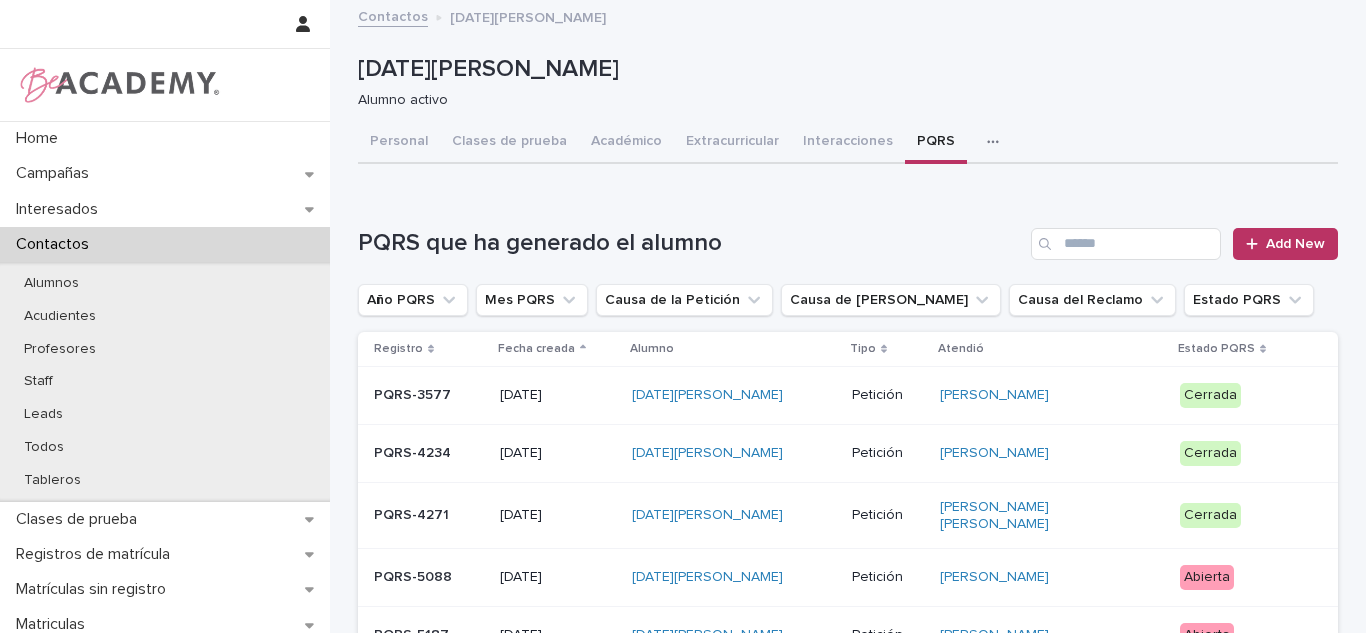 scroll, scrollTop: 250, scrollLeft: 0, axis: vertical 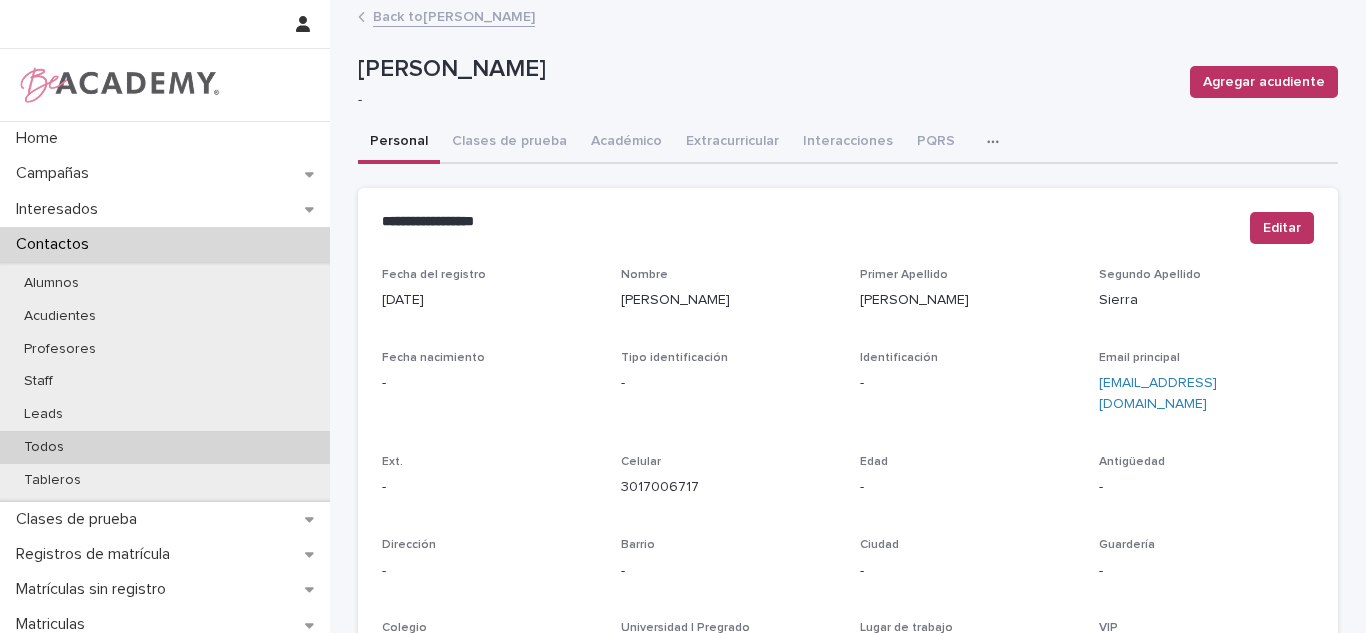 click on "Todos" at bounding box center (44, 447) 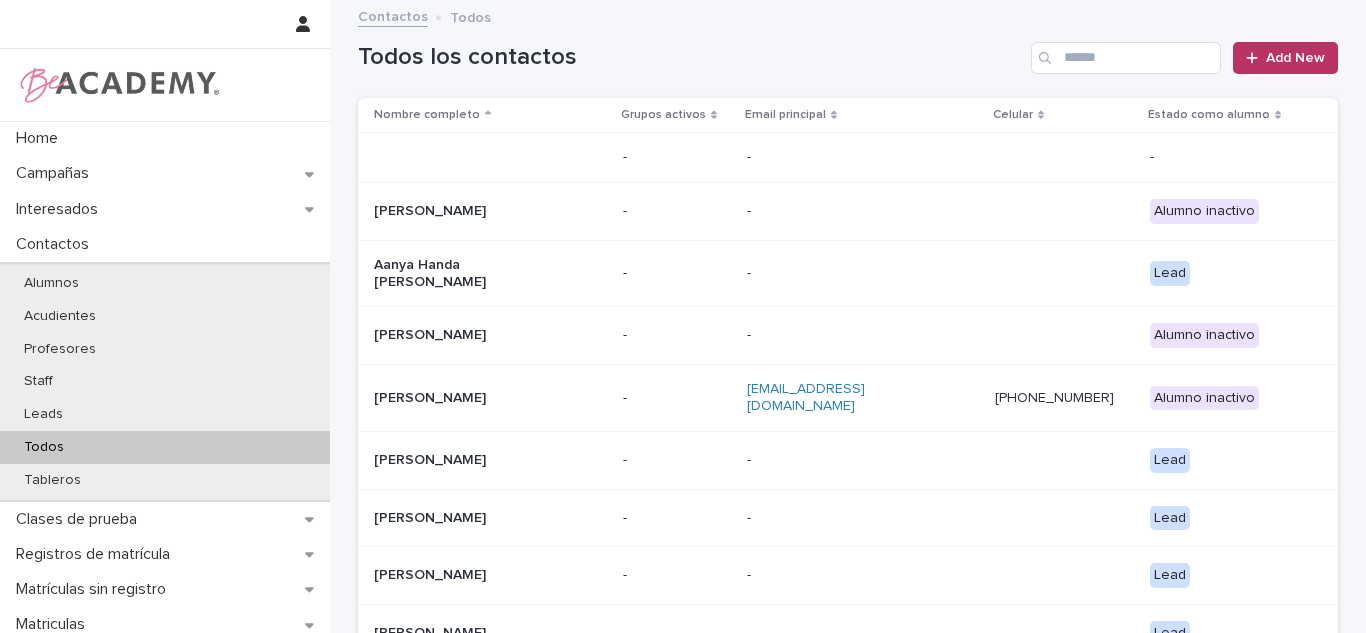 click on "Todos los contactos Add New" at bounding box center (848, 50) 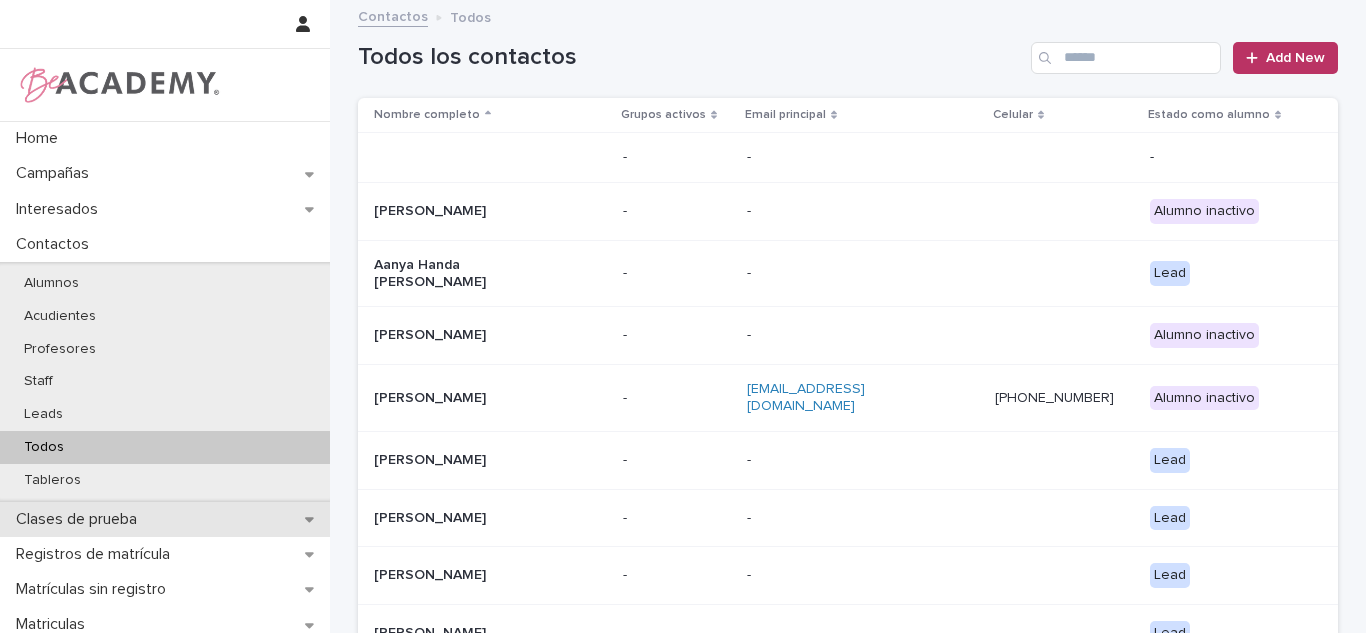 click on "Clases de prueba" at bounding box center [80, 519] 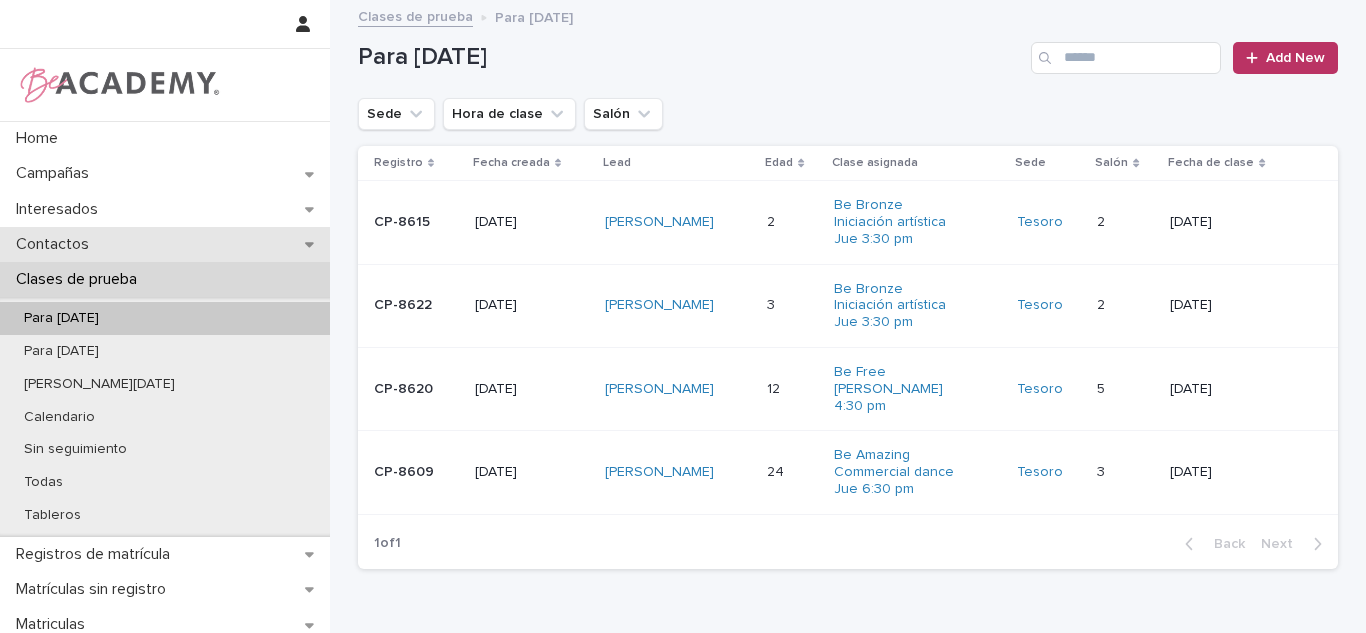 click on "Contactos" at bounding box center [56, 244] 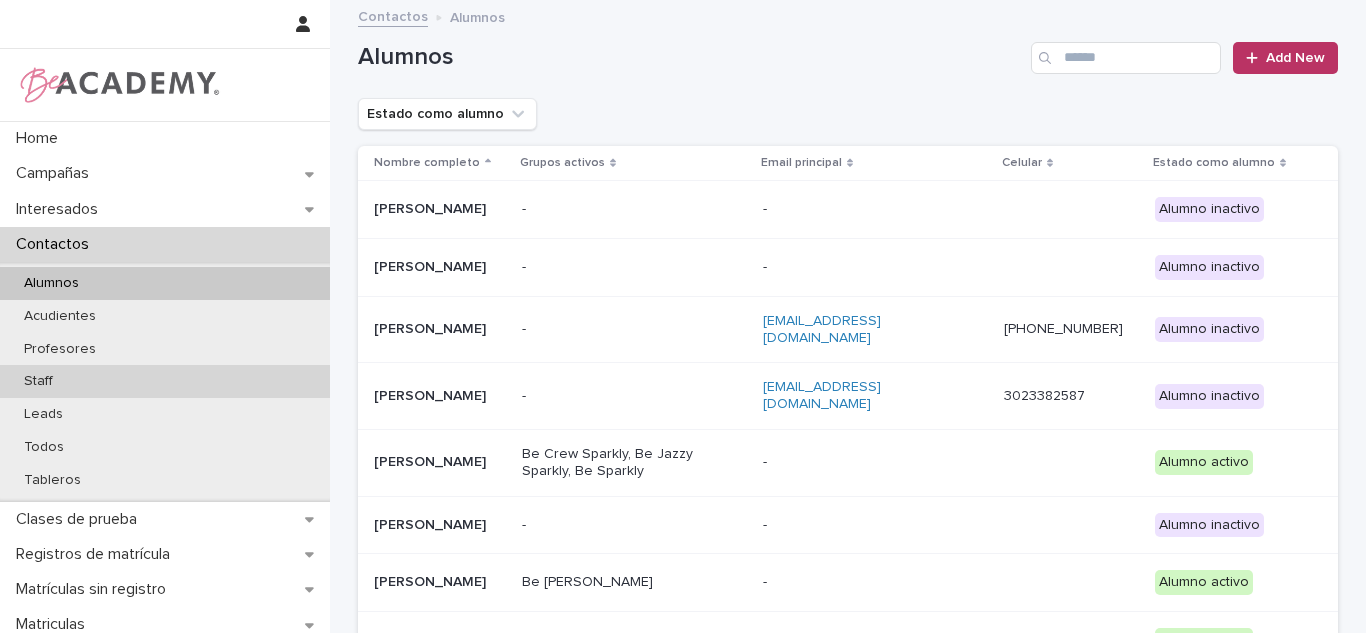 click on "Staff" at bounding box center (165, 381) 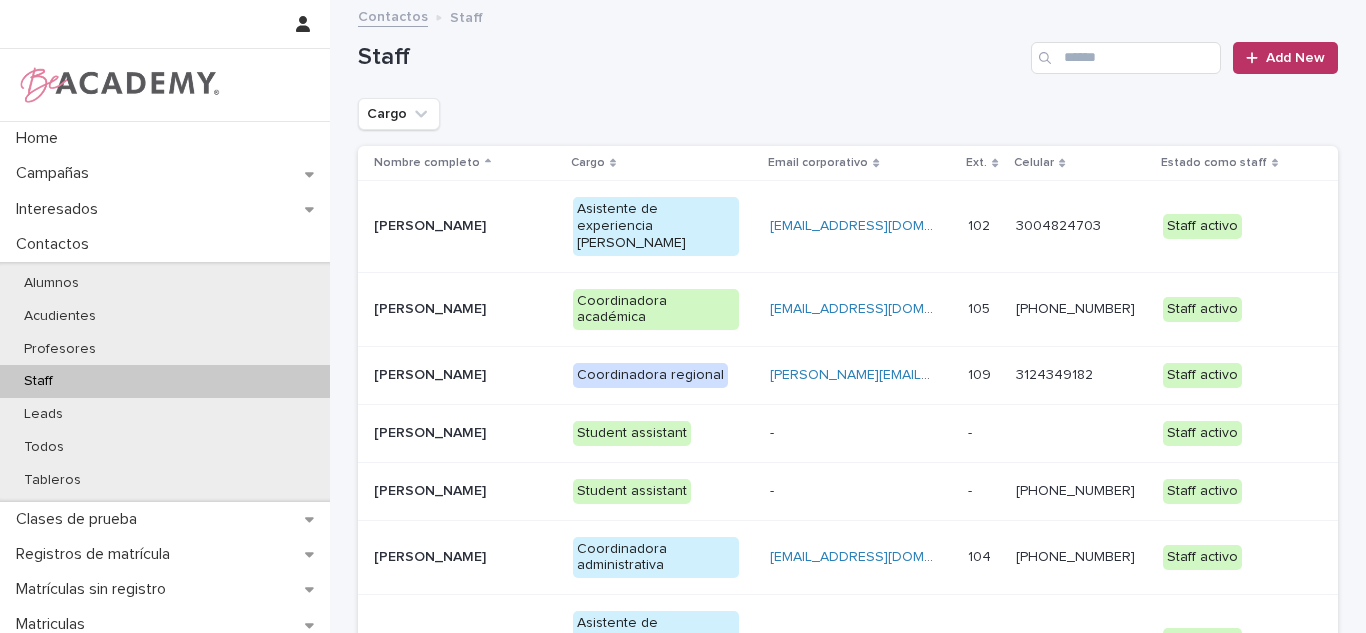 click on "[PERSON_NAME]" at bounding box center (465, 226) 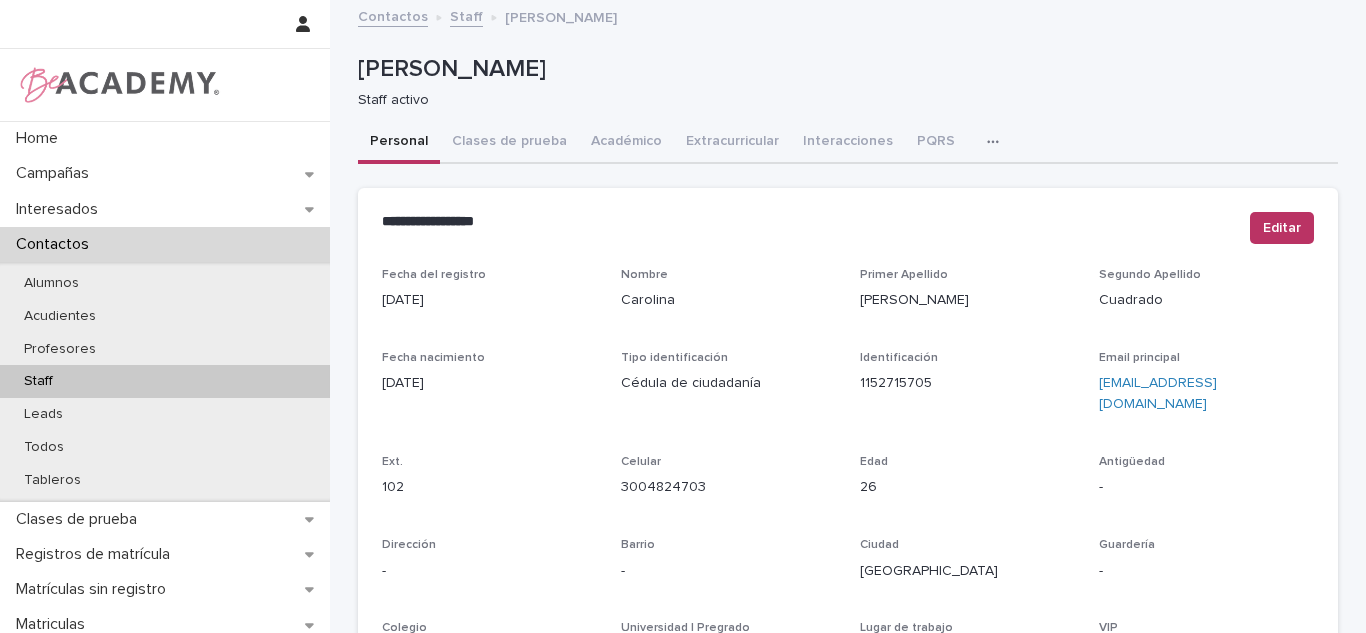 click 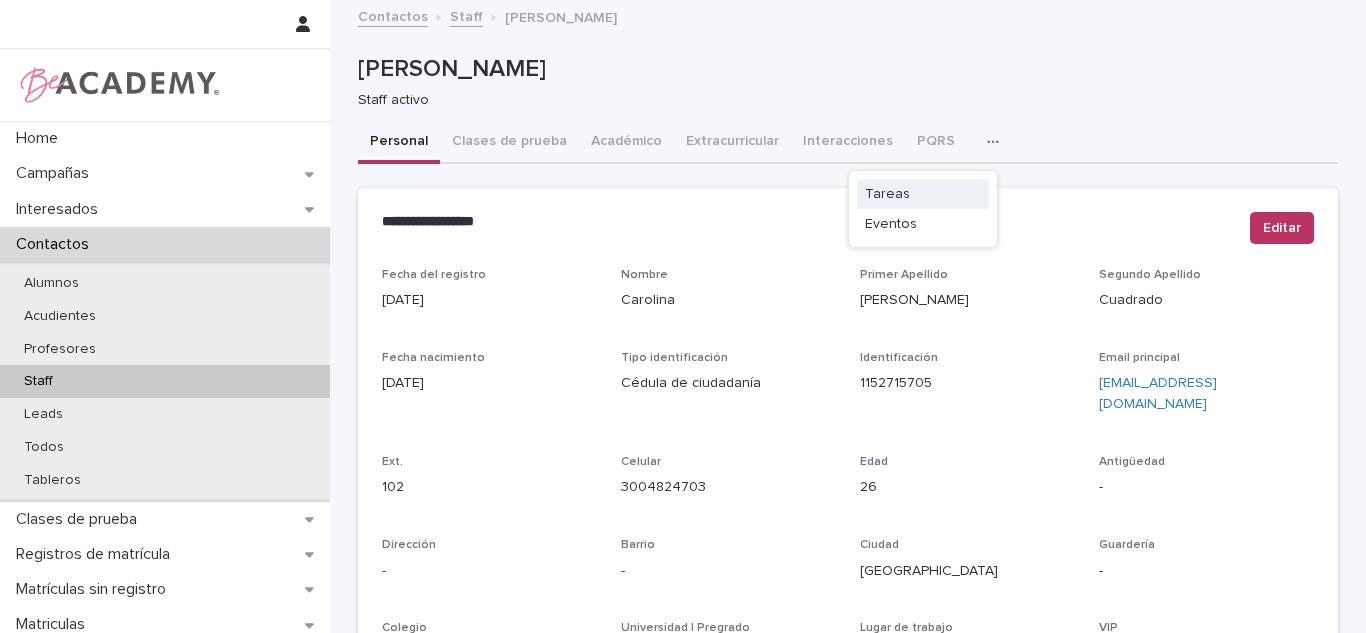 click on "Tareas" at bounding box center (887, 194) 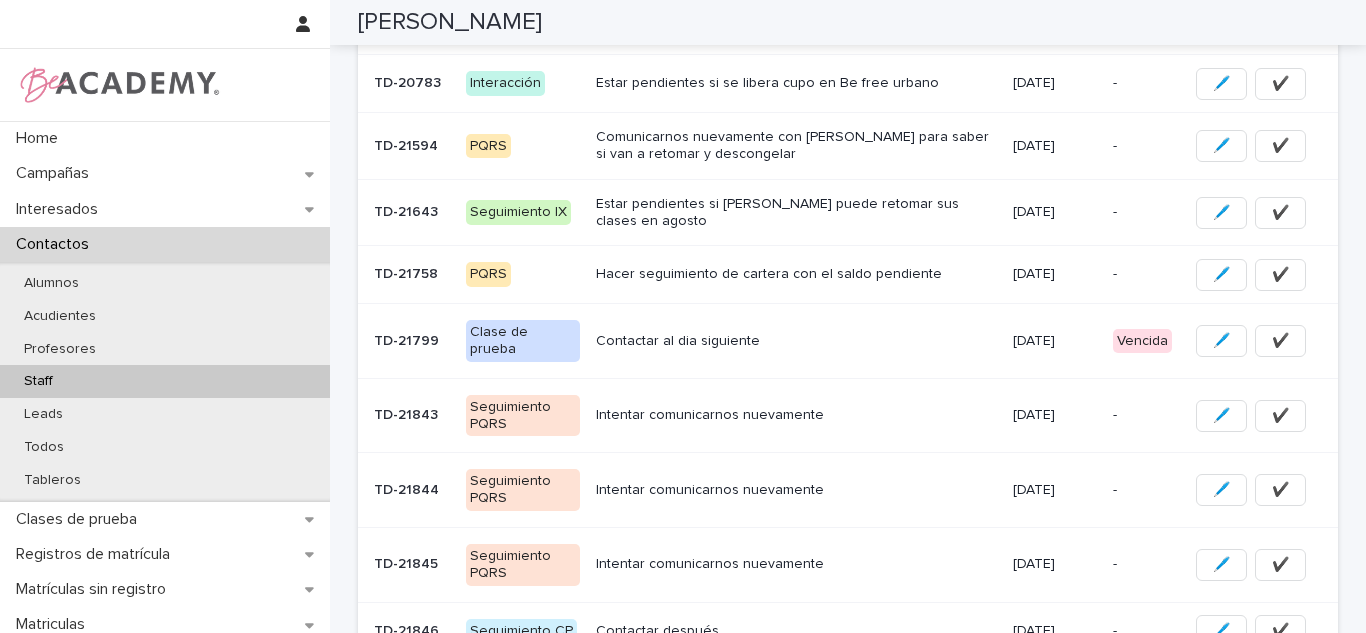 scroll, scrollTop: 477, scrollLeft: 0, axis: vertical 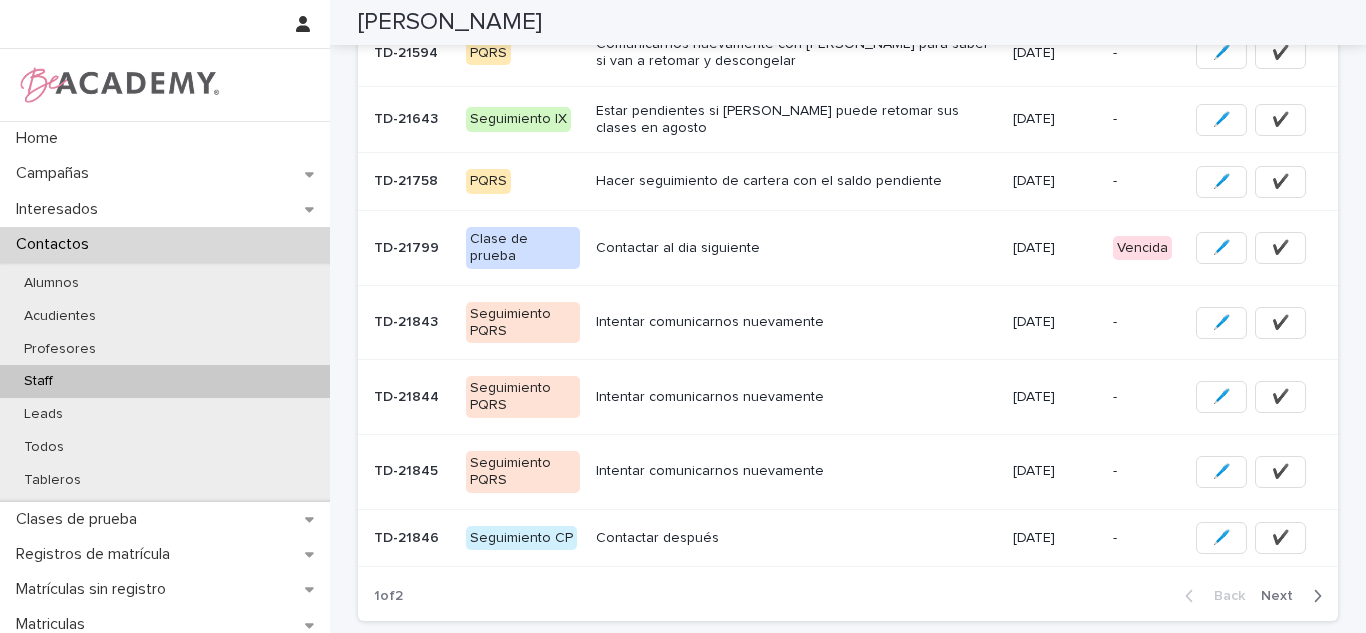 click on "Contactar al dia siguiente" at bounding box center [796, 248] 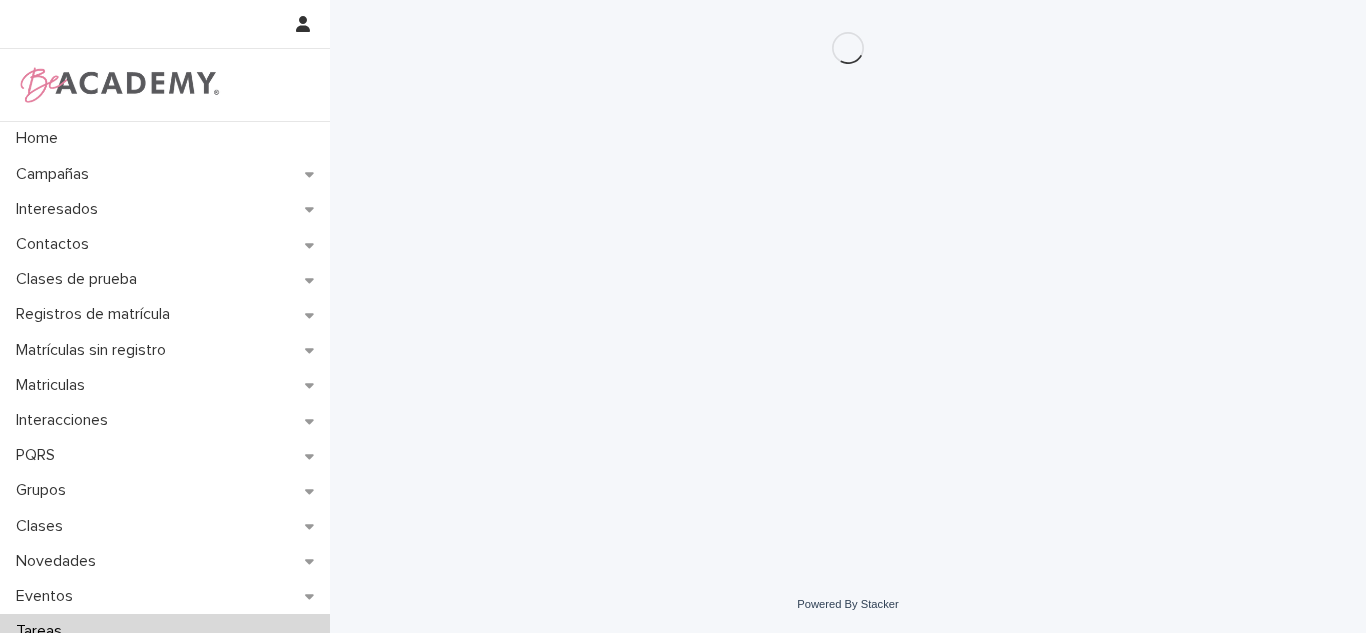 scroll, scrollTop: 0, scrollLeft: 0, axis: both 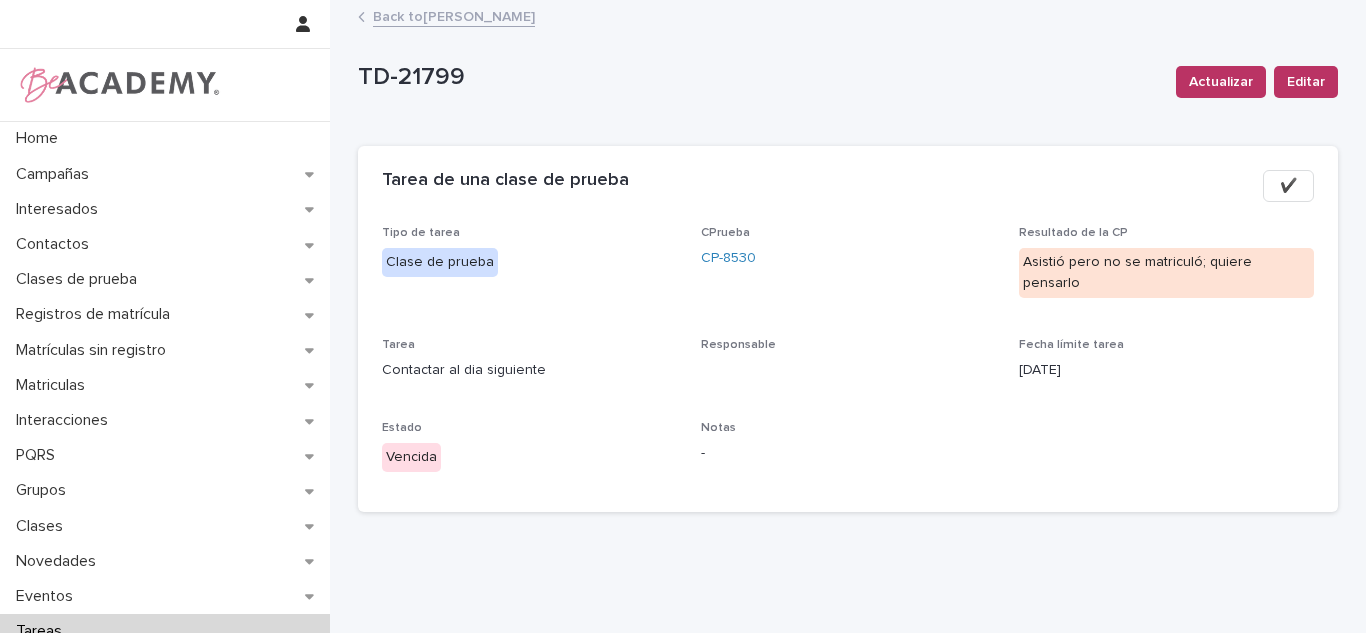 click on "Back to  Carolina Castillo Cuadrado" at bounding box center (454, 15) 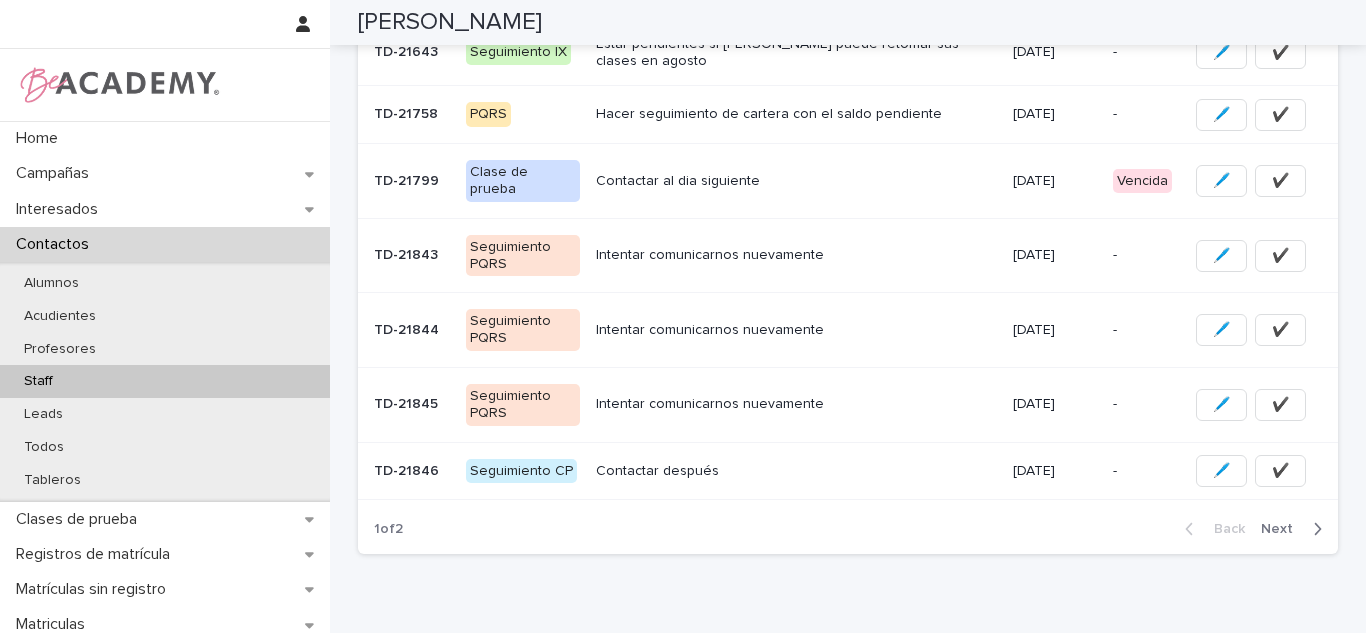 scroll, scrollTop: 613, scrollLeft: 0, axis: vertical 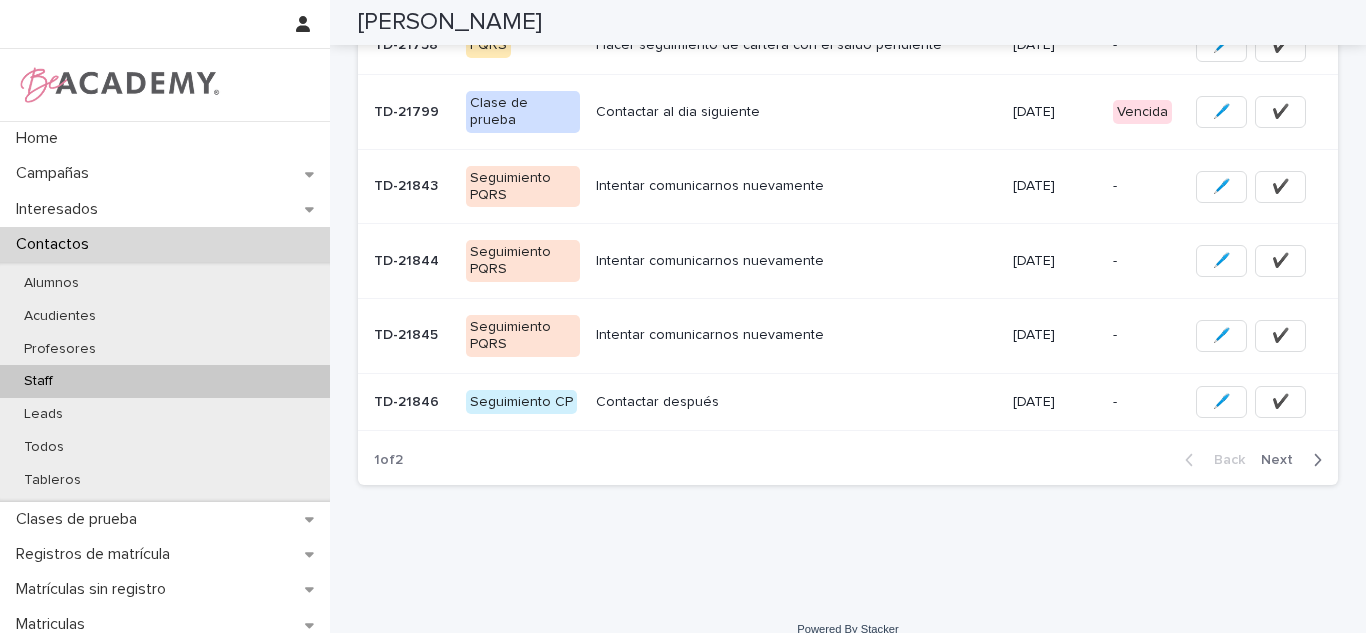 click on "Next" at bounding box center (1283, 460) 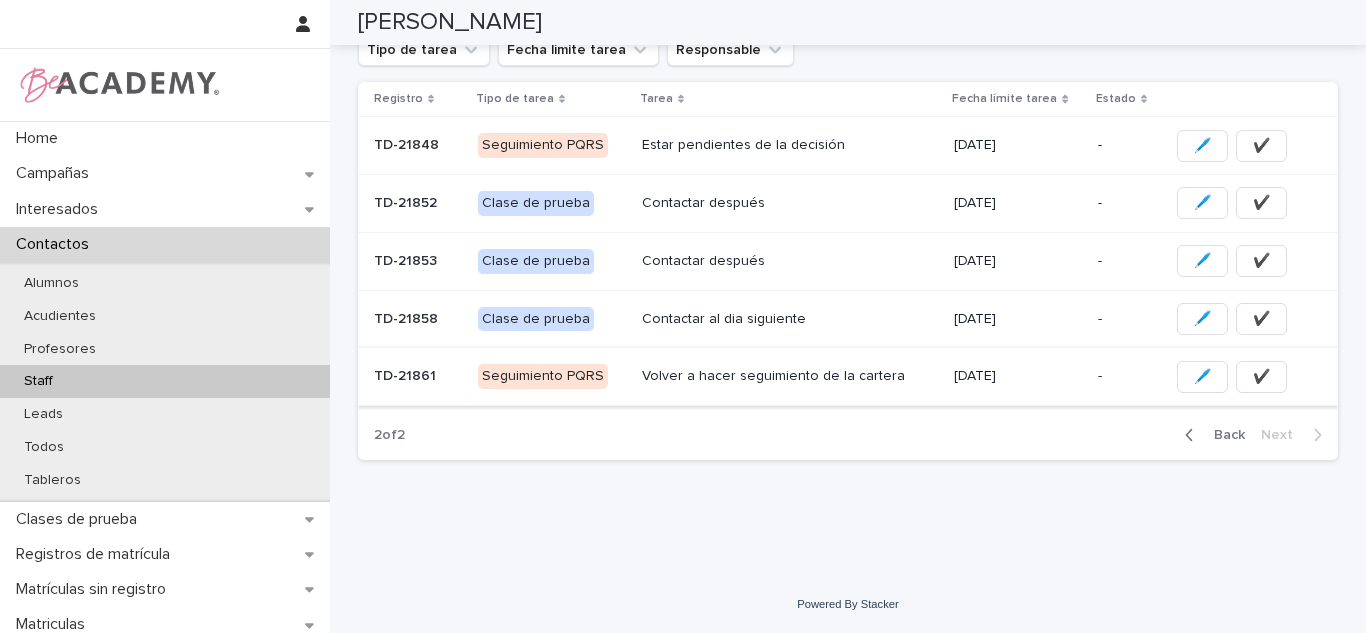 scroll, scrollTop: 180, scrollLeft: 0, axis: vertical 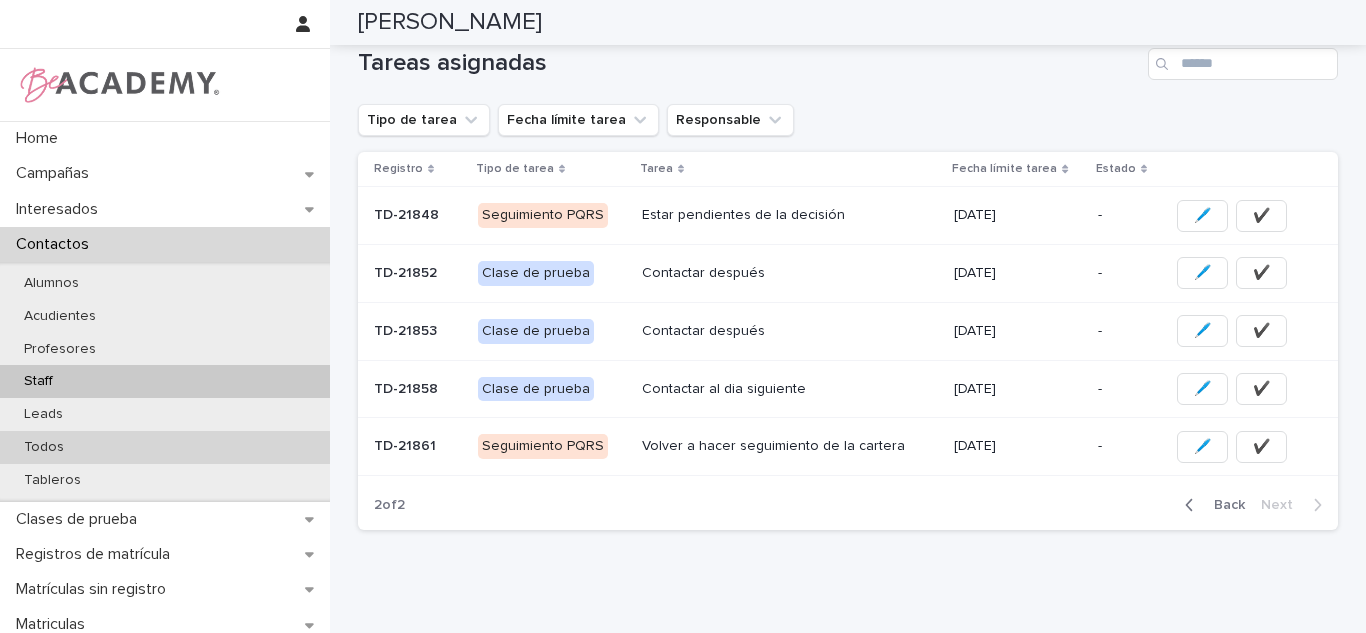 click on "Todos" at bounding box center (165, 447) 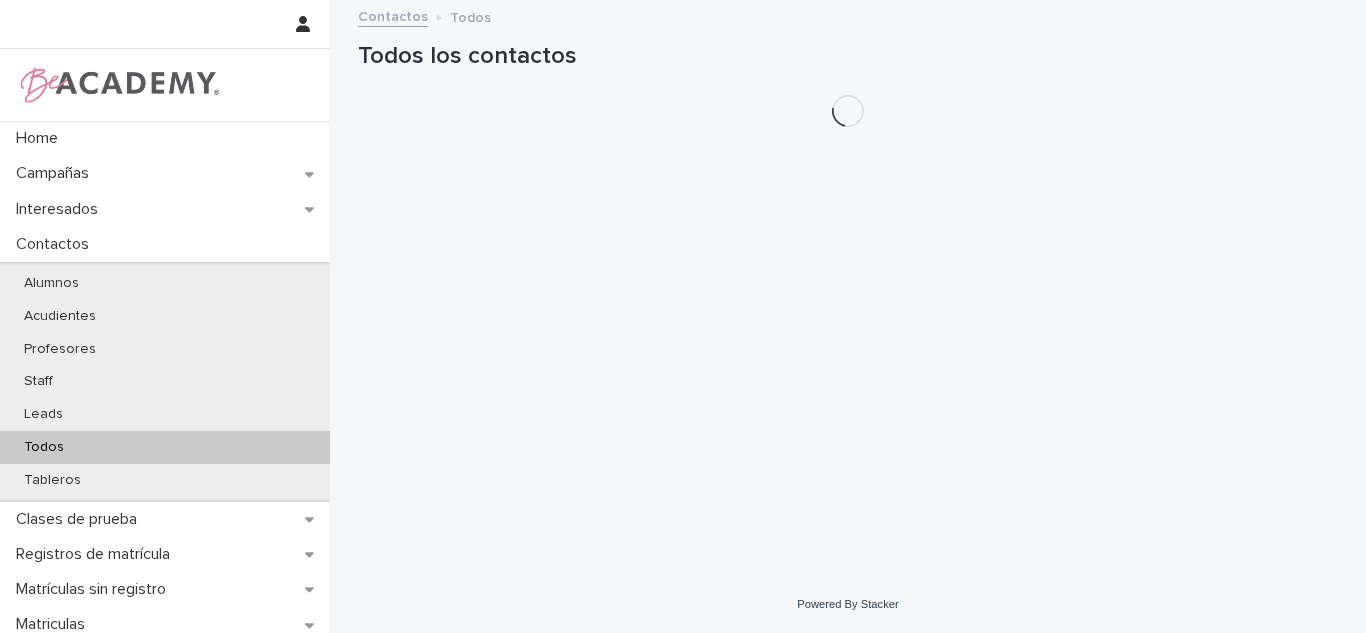 scroll, scrollTop: 0, scrollLeft: 0, axis: both 